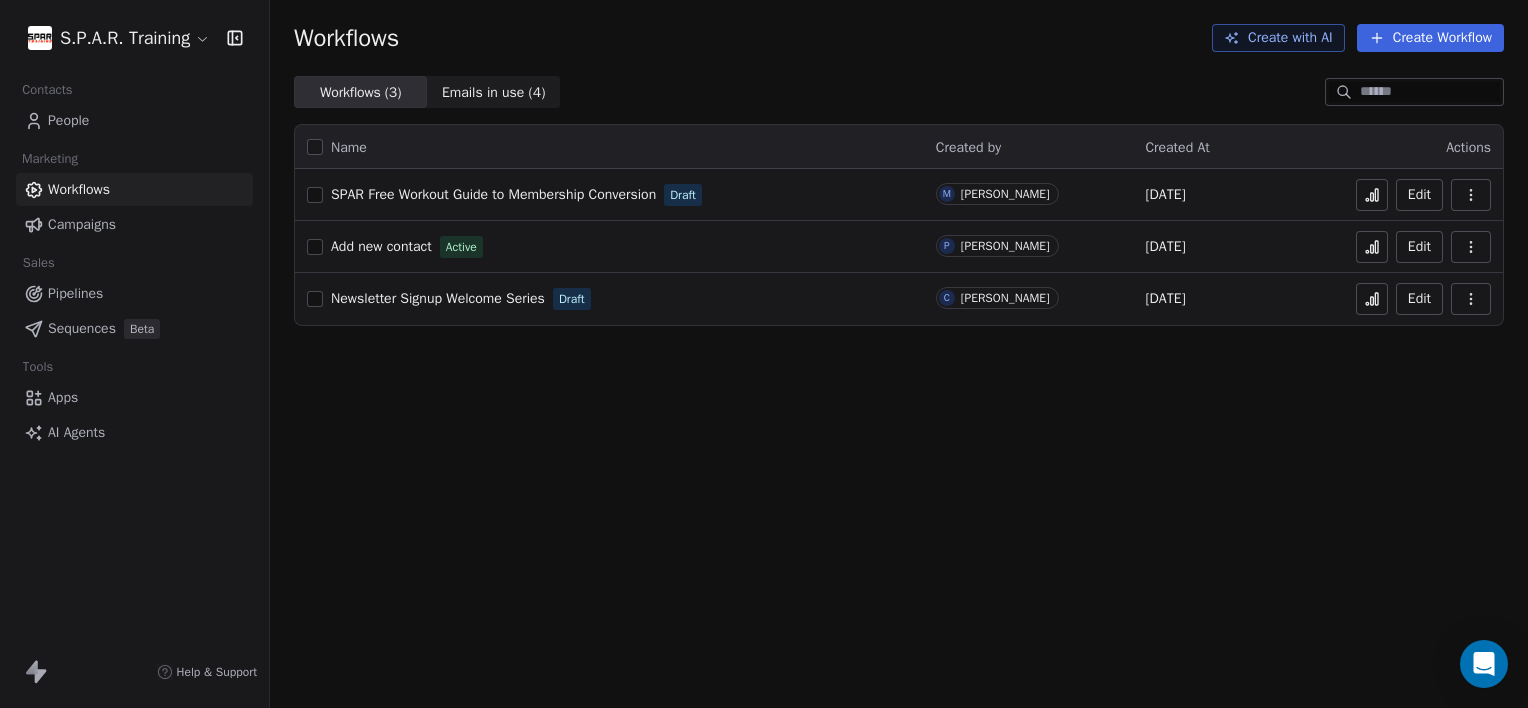 scroll, scrollTop: 0, scrollLeft: 0, axis: both 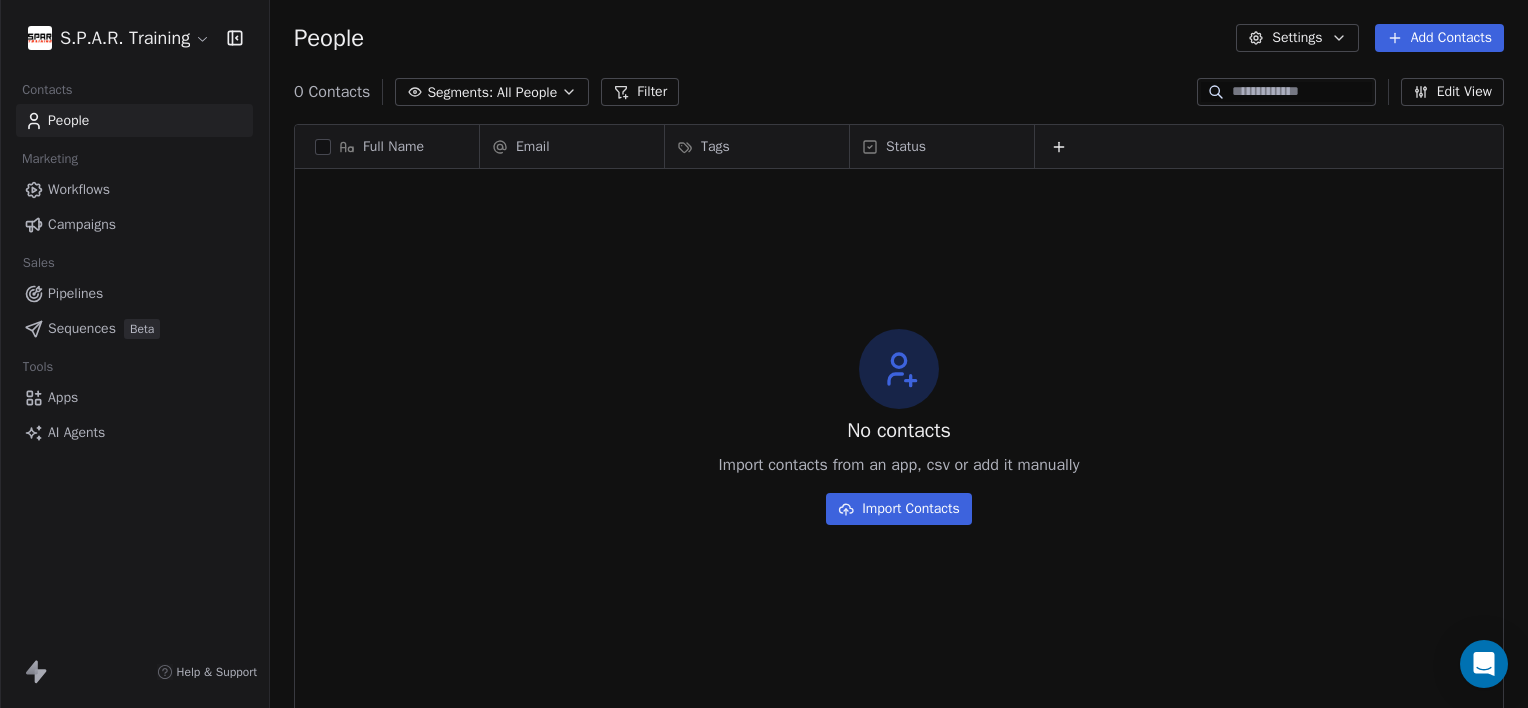 click on "Workflows" at bounding box center (79, 189) 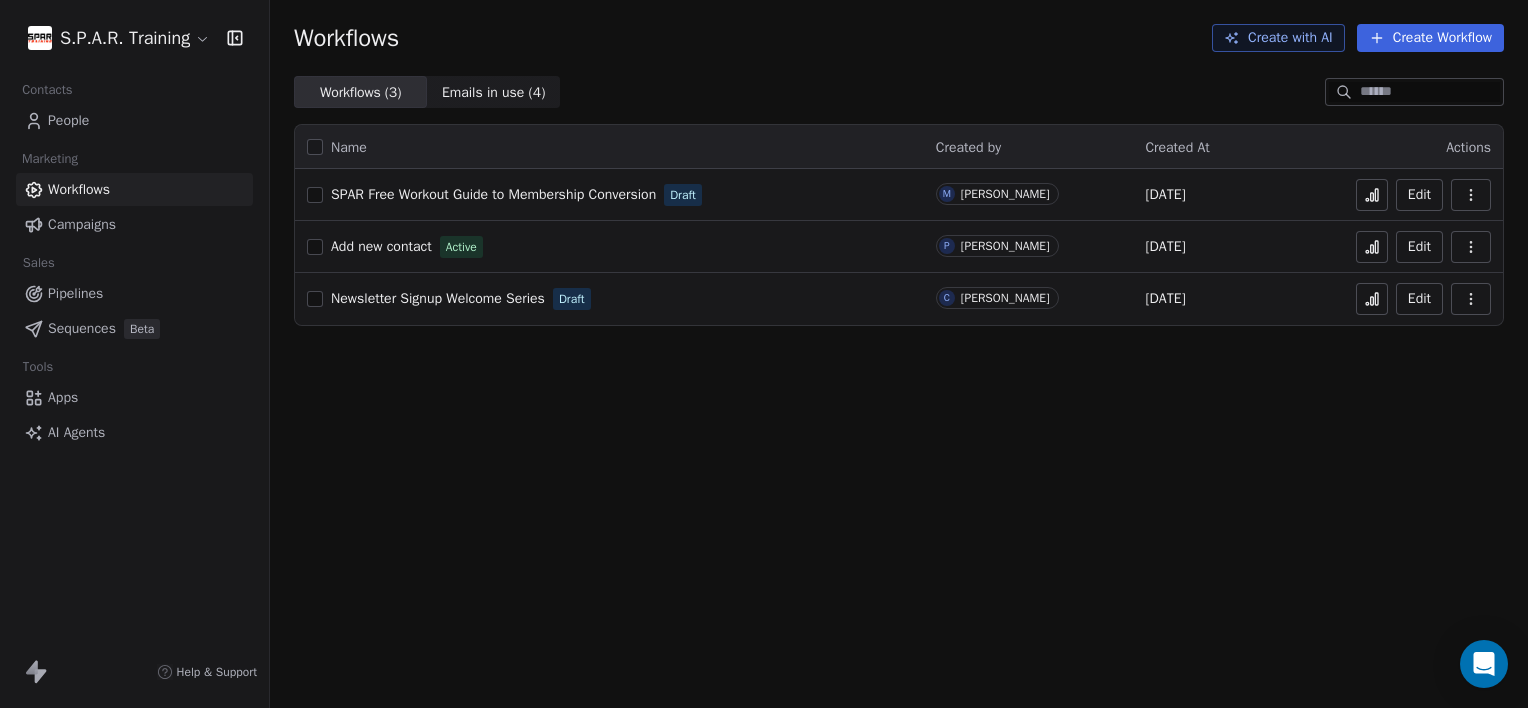 click on "SPAR Free Workout Guide to Membership Conversion" at bounding box center [493, 194] 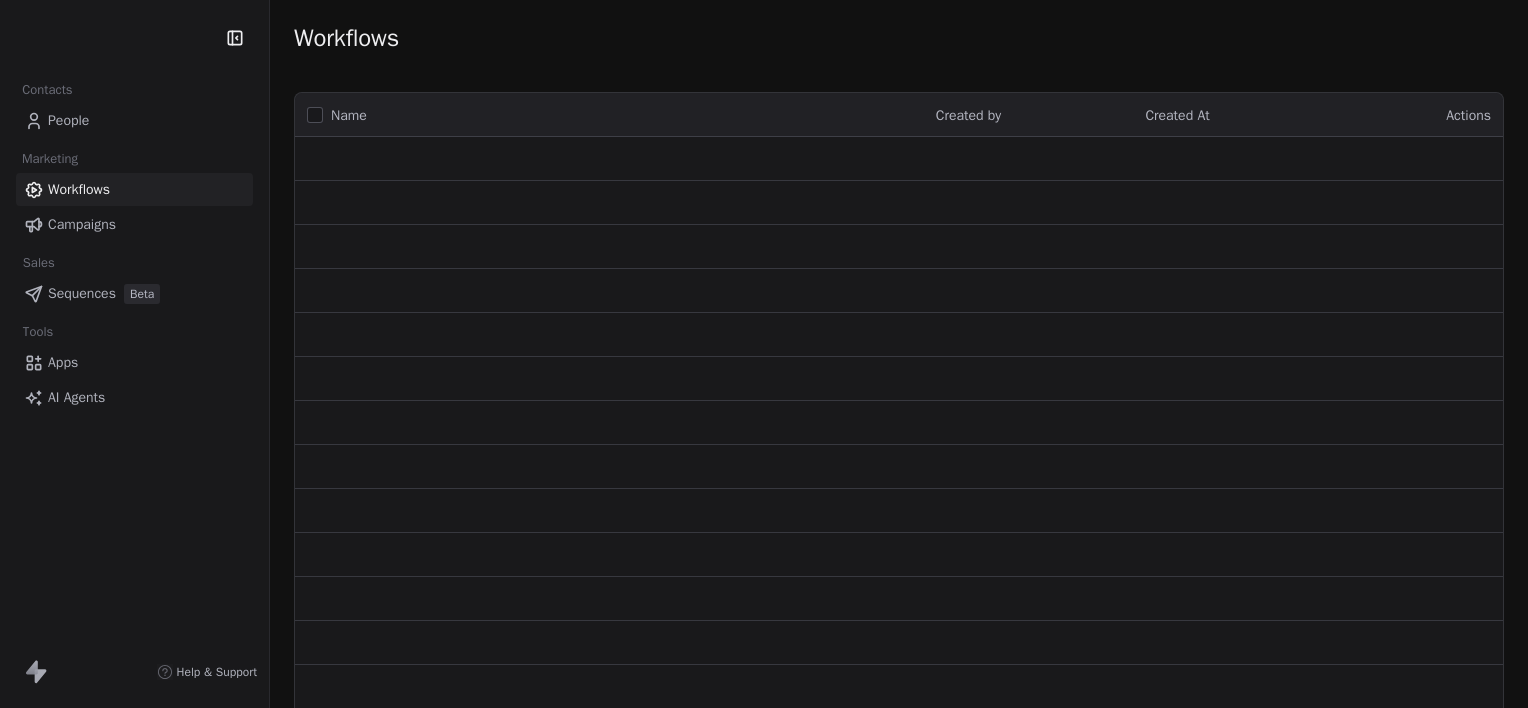 scroll, scrollTop: 0, scrollLeft: 0, axis: both 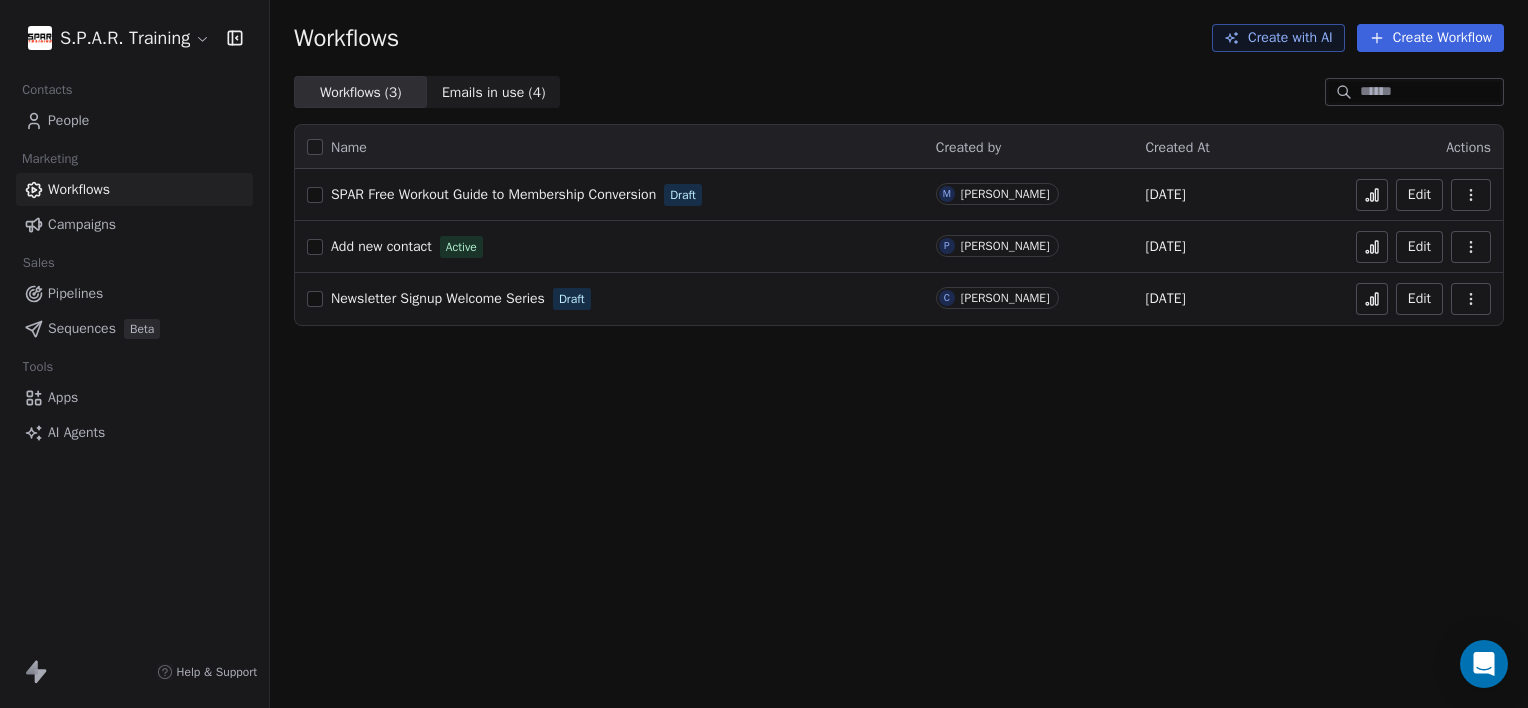 click on "Add new contact" at bounding box center (381, 246) 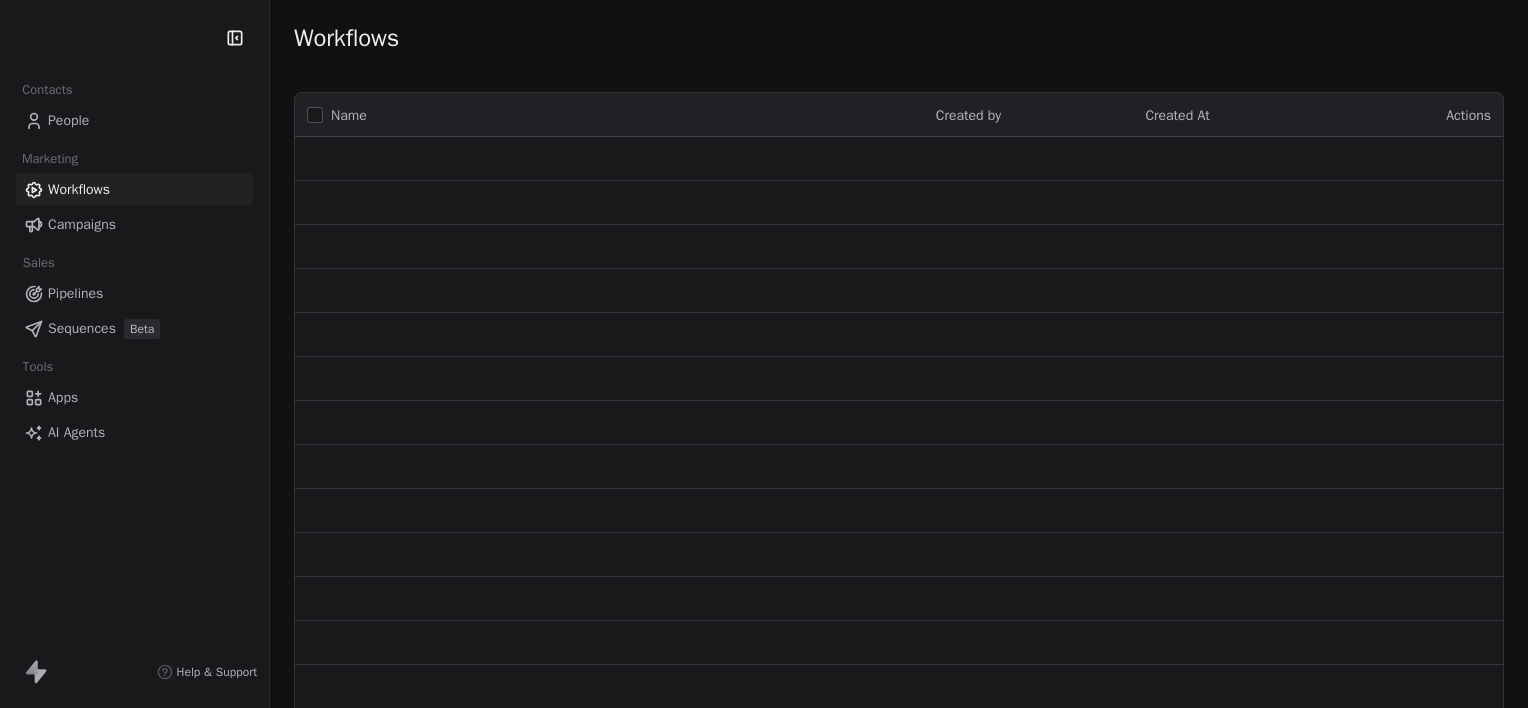 scroll, scrollTop: 0, scrollLeft: 0, axis: both 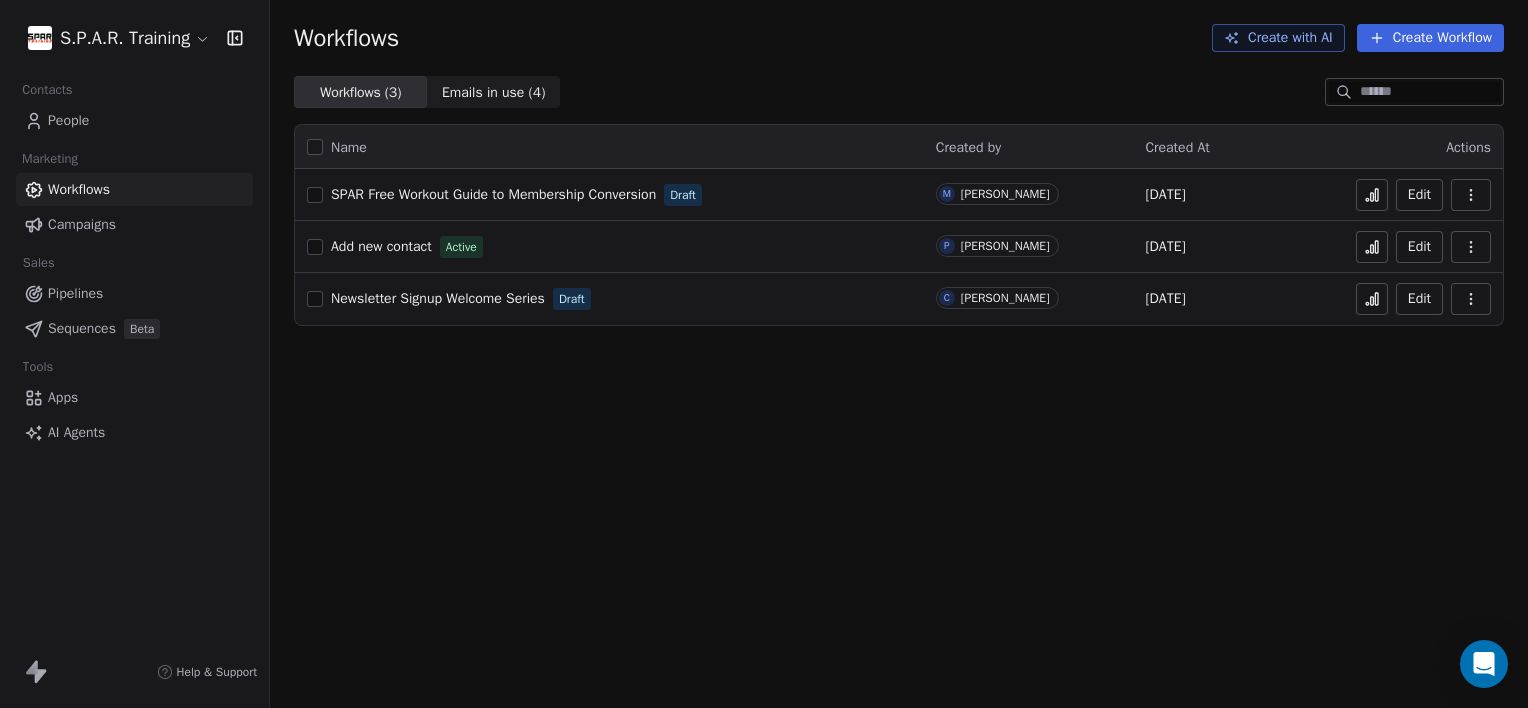 click on "People" at bounding box center (68, 120) 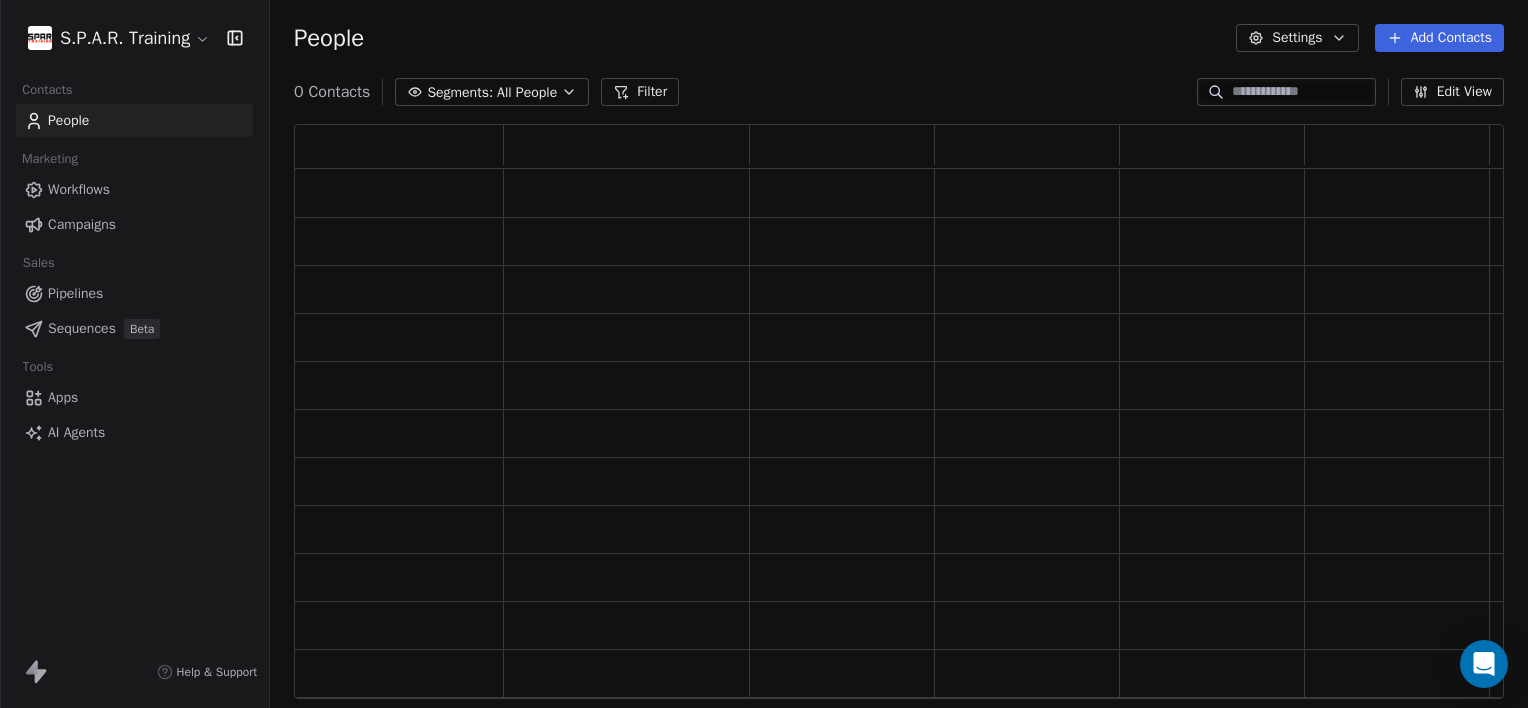 scroll, scrollTop: 16, scrollLeft: 16, axis: both 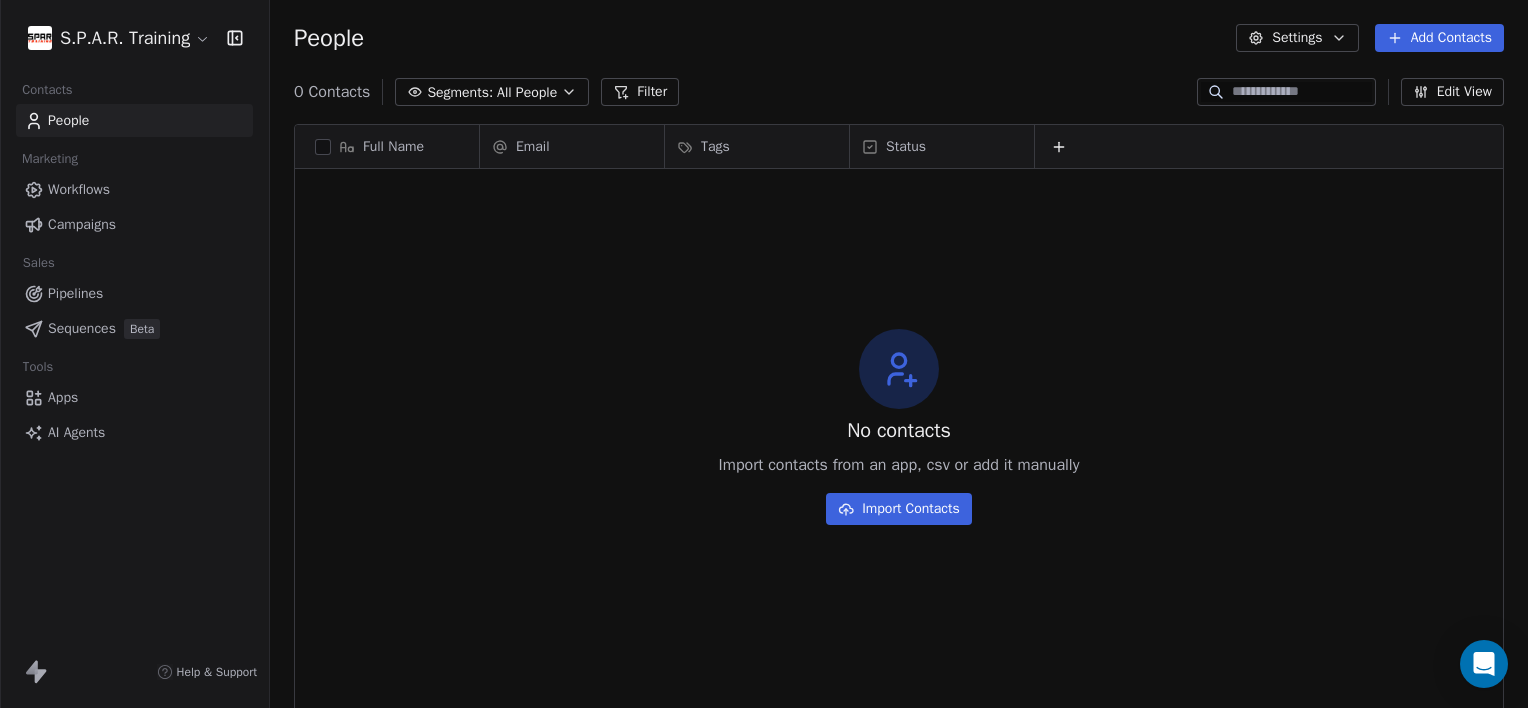 click on "Workflows" at bounding box center [79, 189] 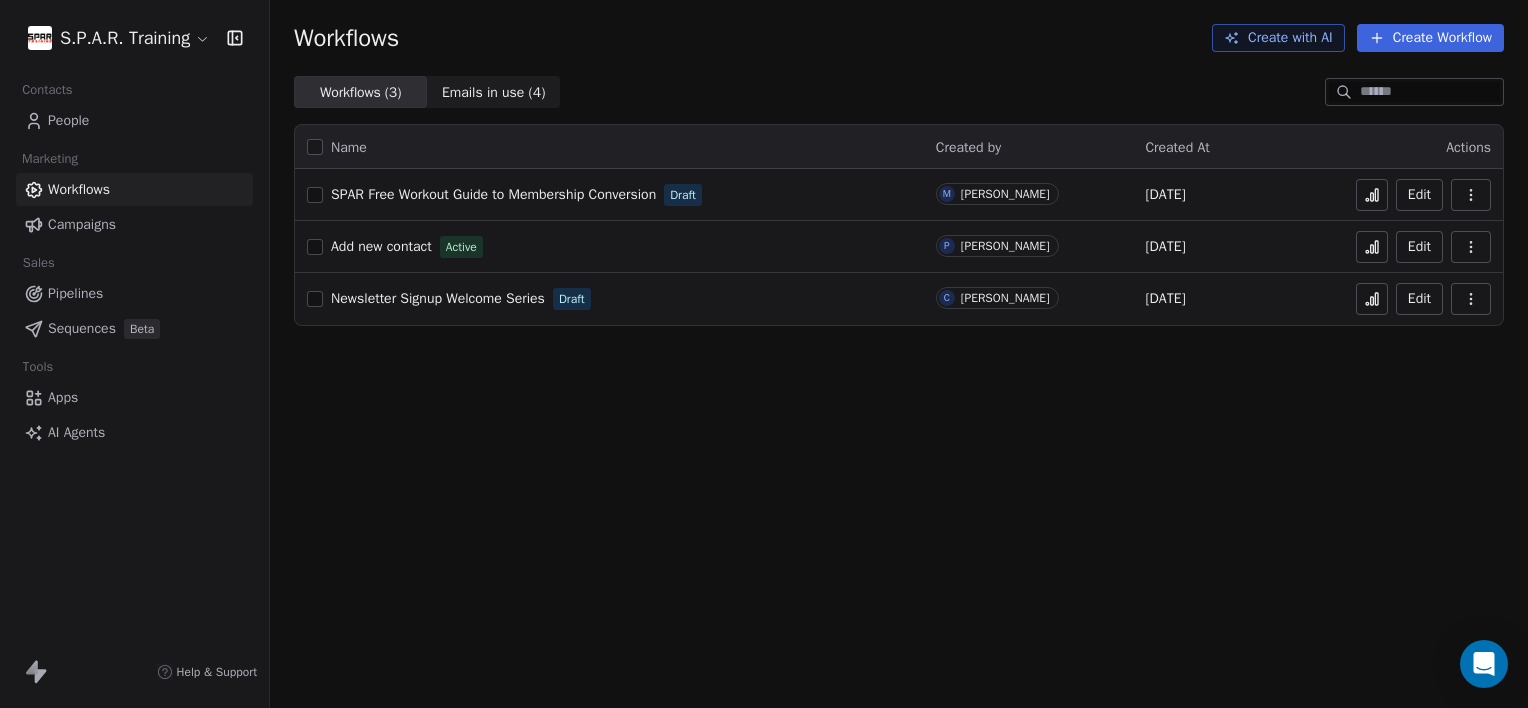 click on "People" at bounding box center [134, 120] 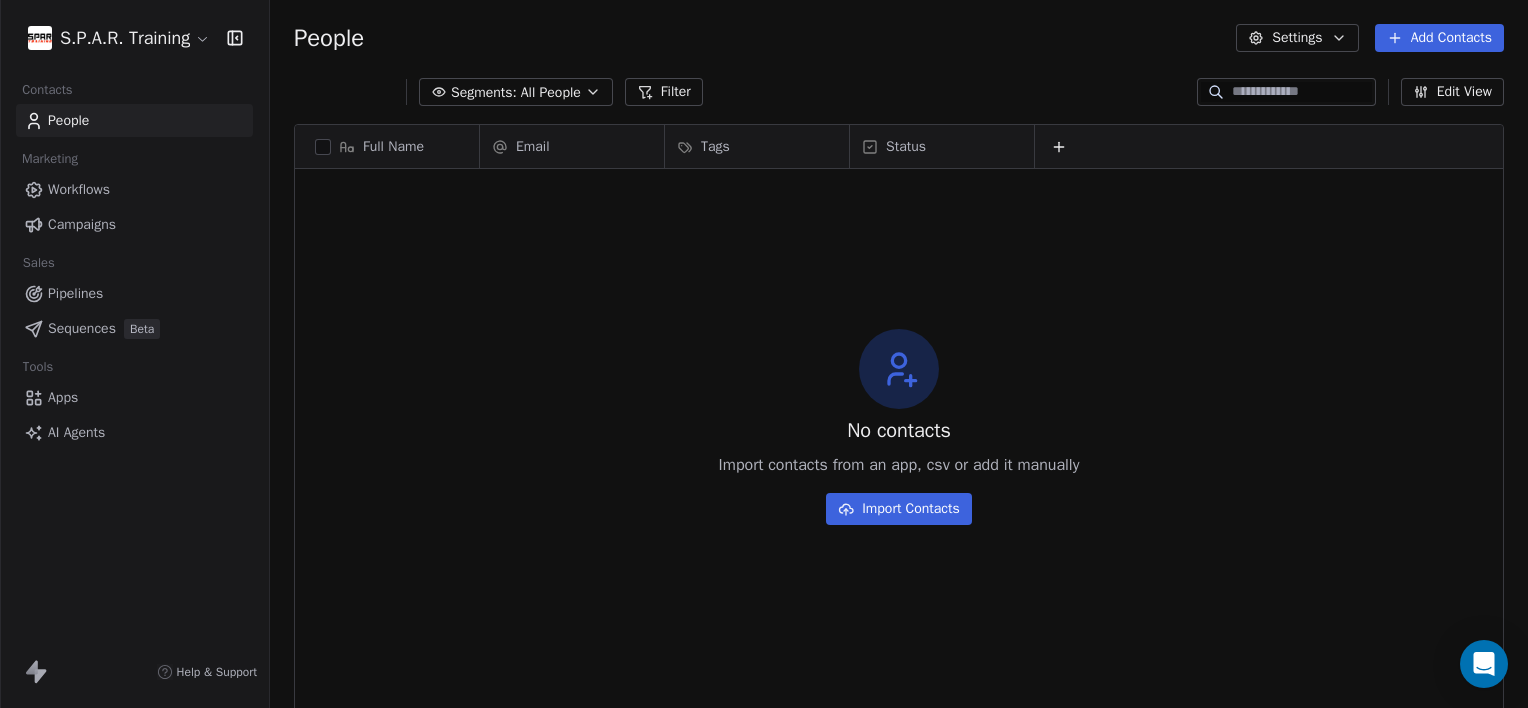scroll, scrollTop: 16, scrollLeft: 16, axis: both 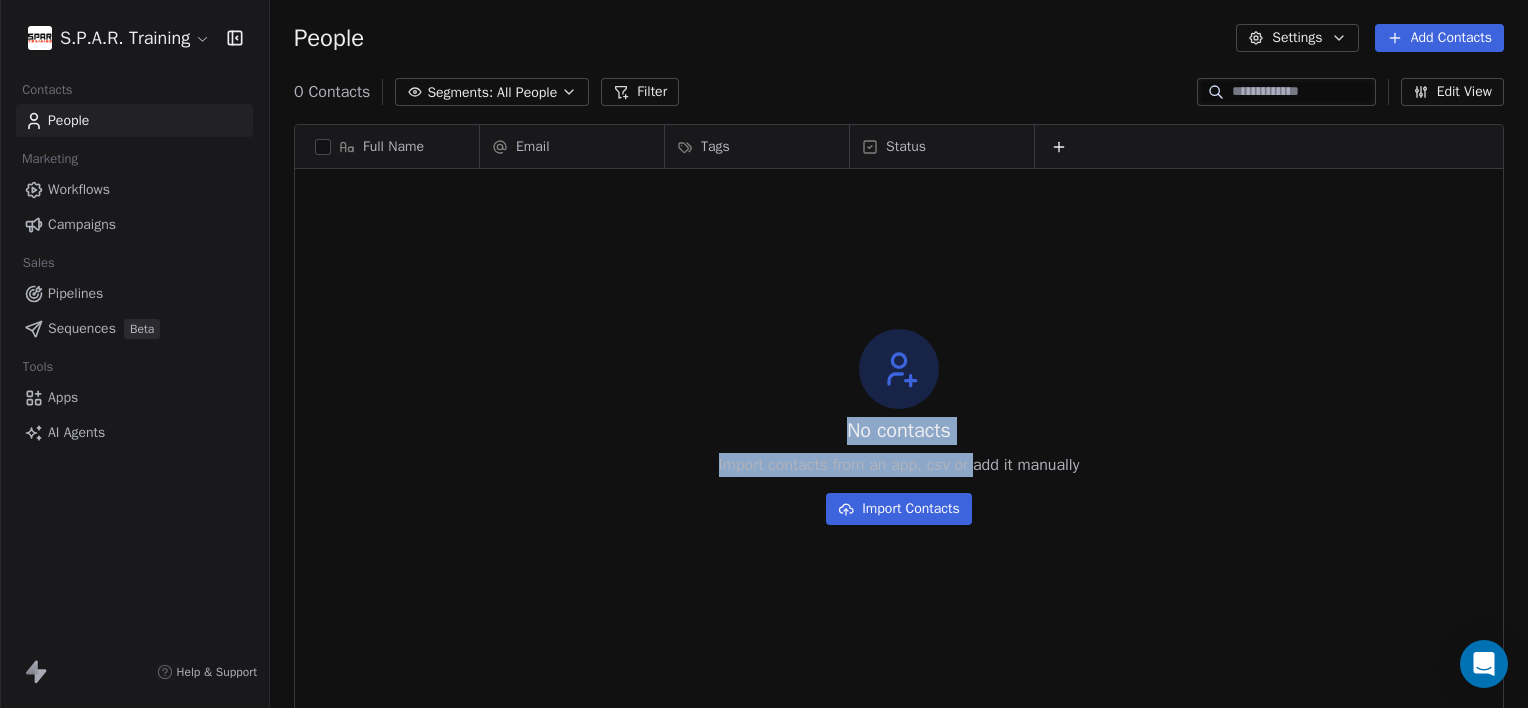 drag, startPoint x: 835, startPoint y: 426, endPoint x: 973, endPoint y: 464, distance: 143.13629 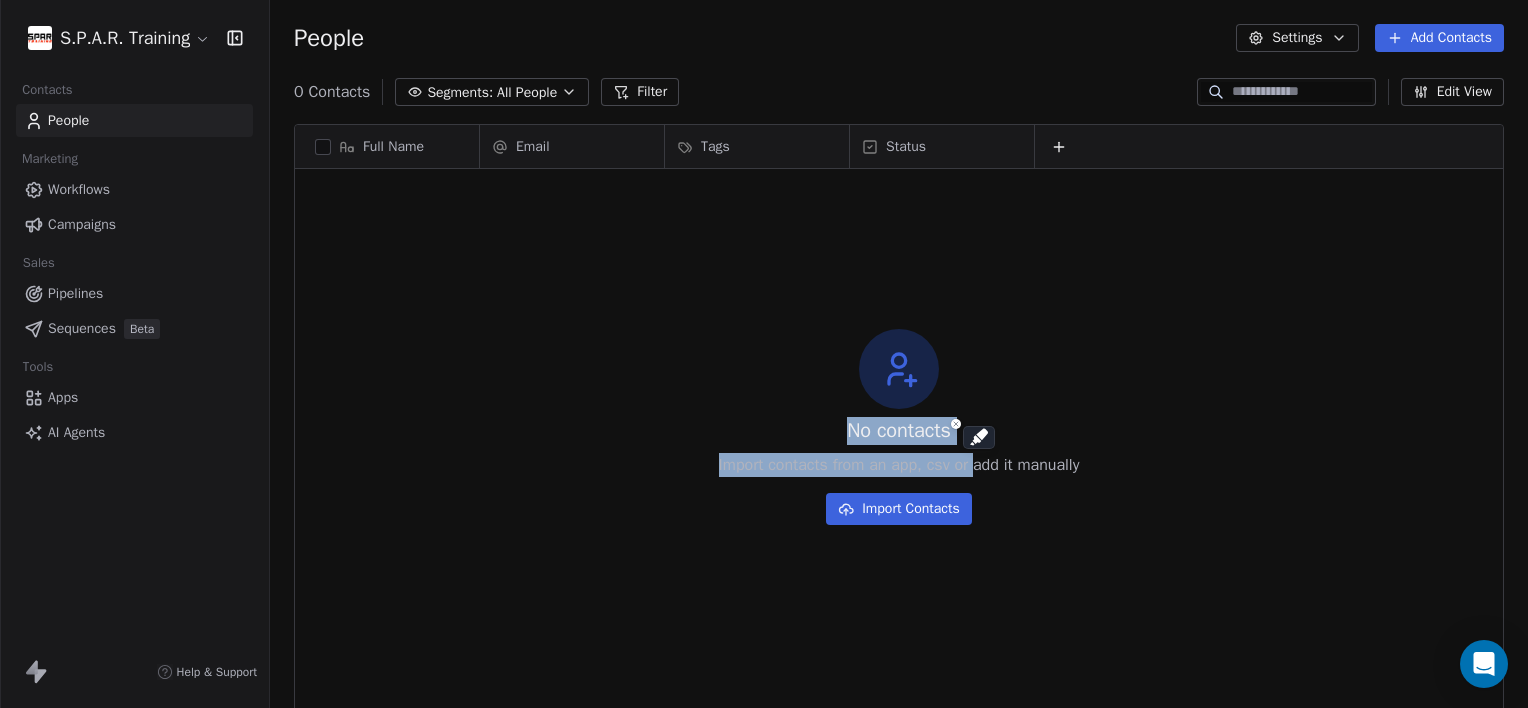 click on "No contacts Import contacts from an app, csv or add it manually   Import Contacts" at bounding box center (899, 427) 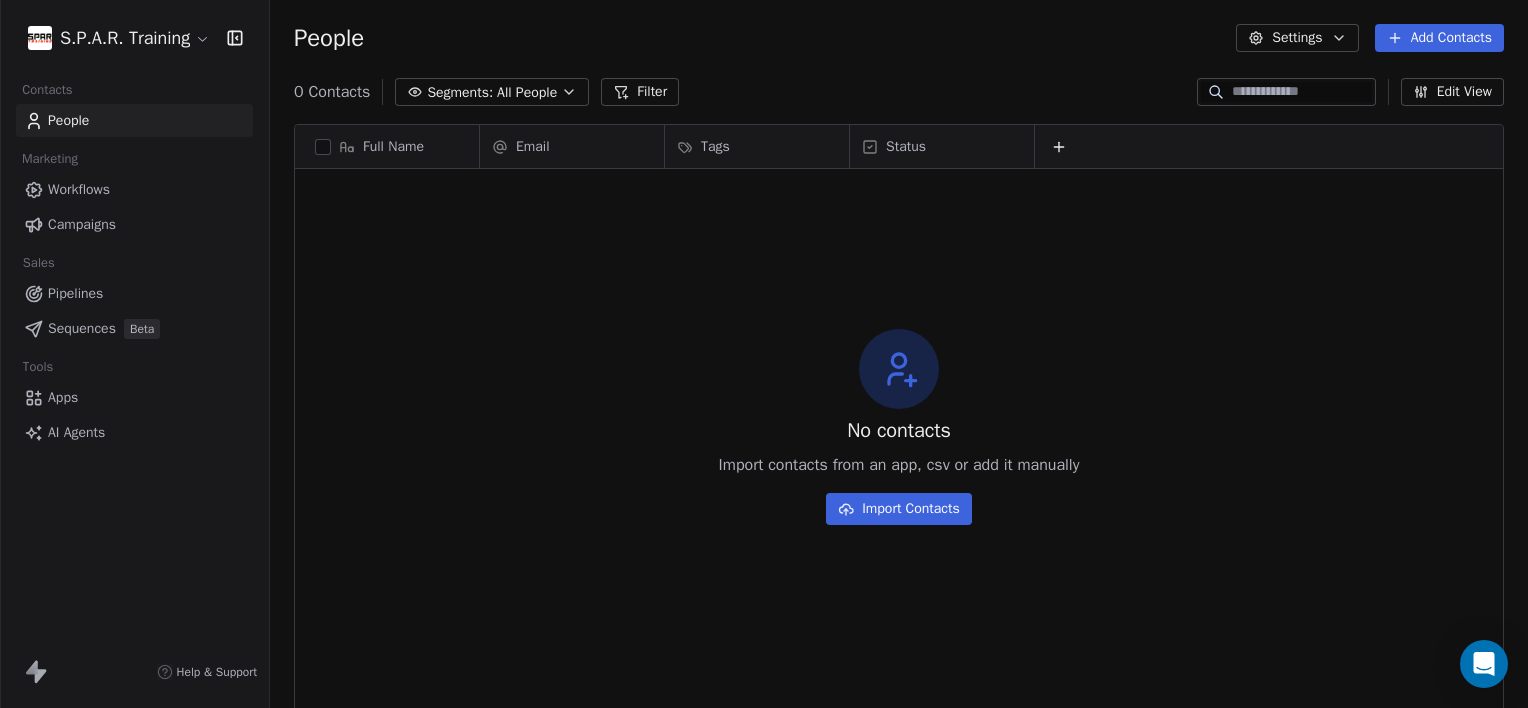 click on "Workflows" at bounding box center [134, 189] 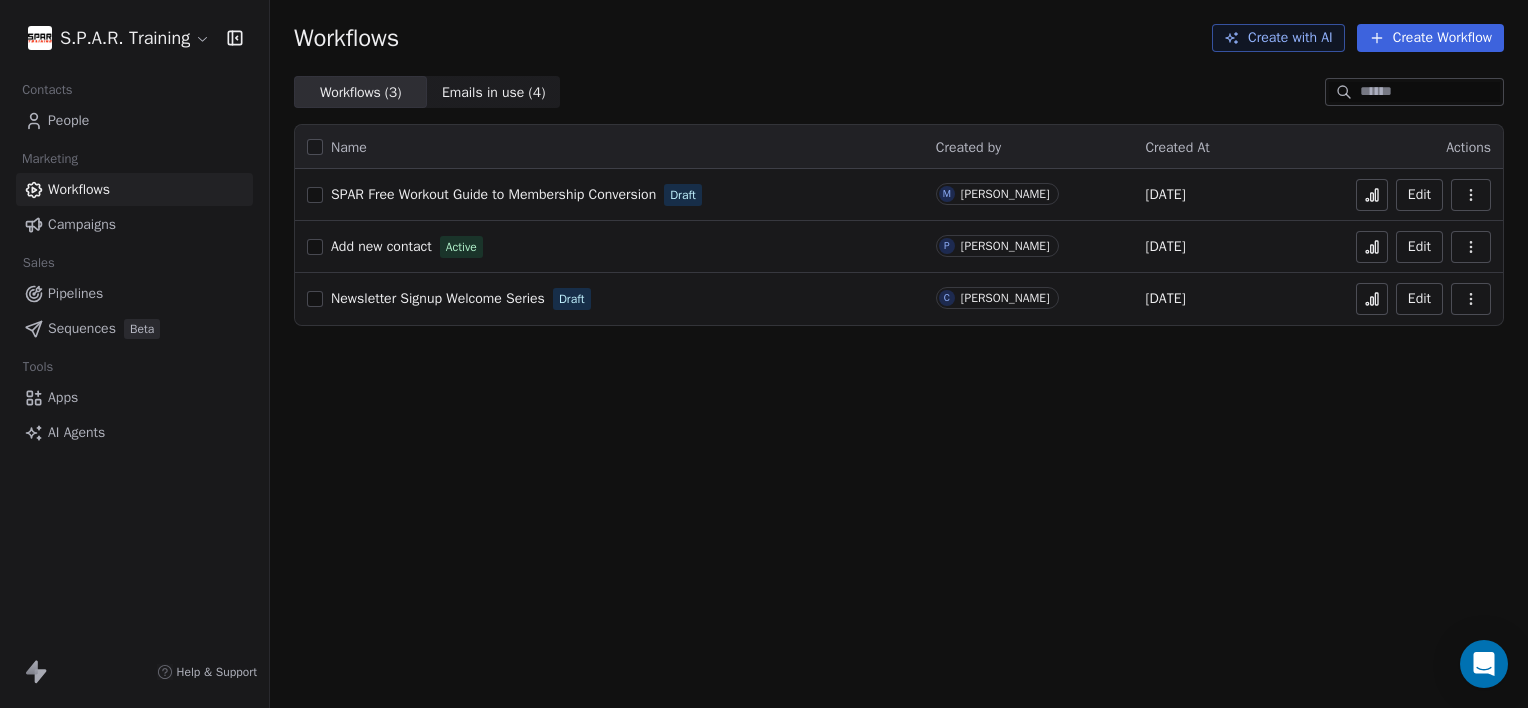 click on "SPAR Free Workout Guide to Membership Conversion" at bounding box center (493, 194) 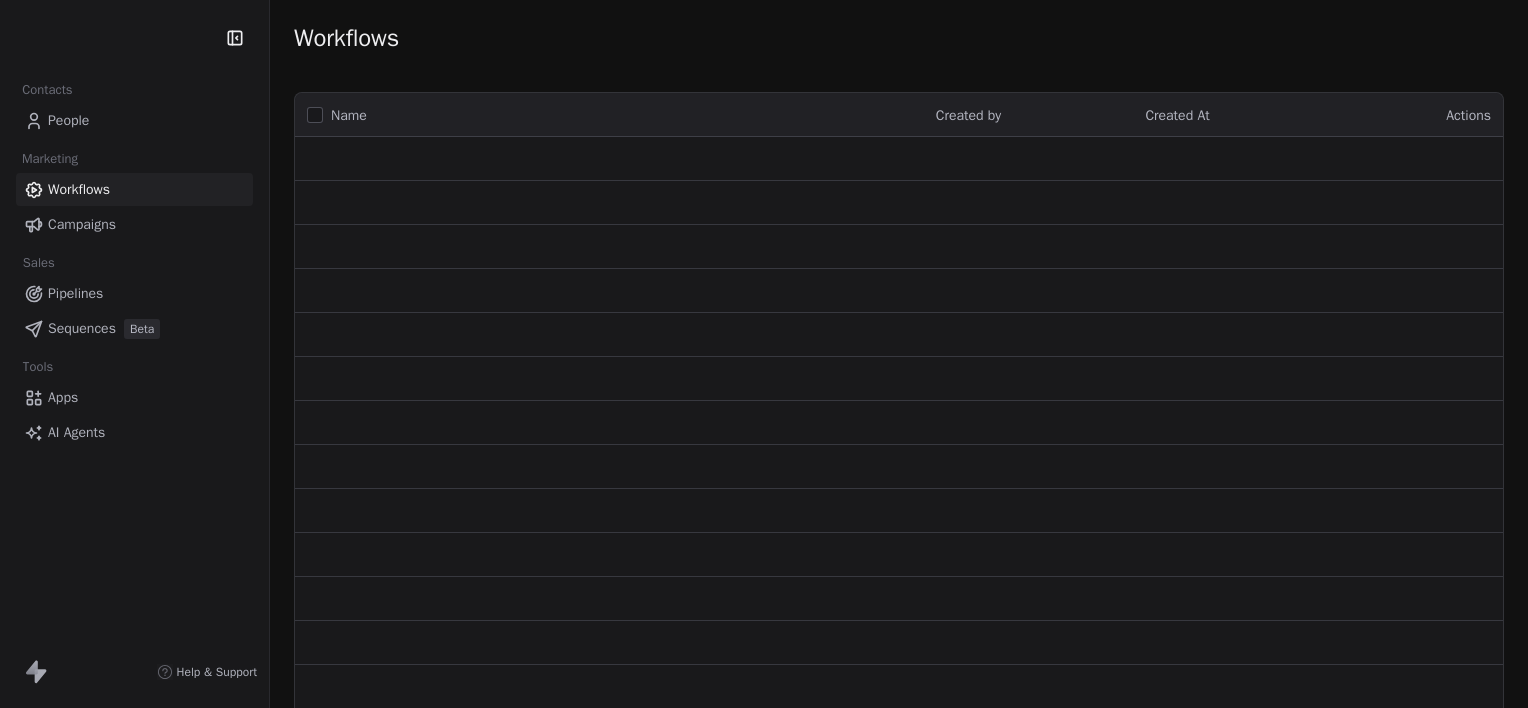 scroll, scrollTop: 0, scrollLeft: 0, axis: both 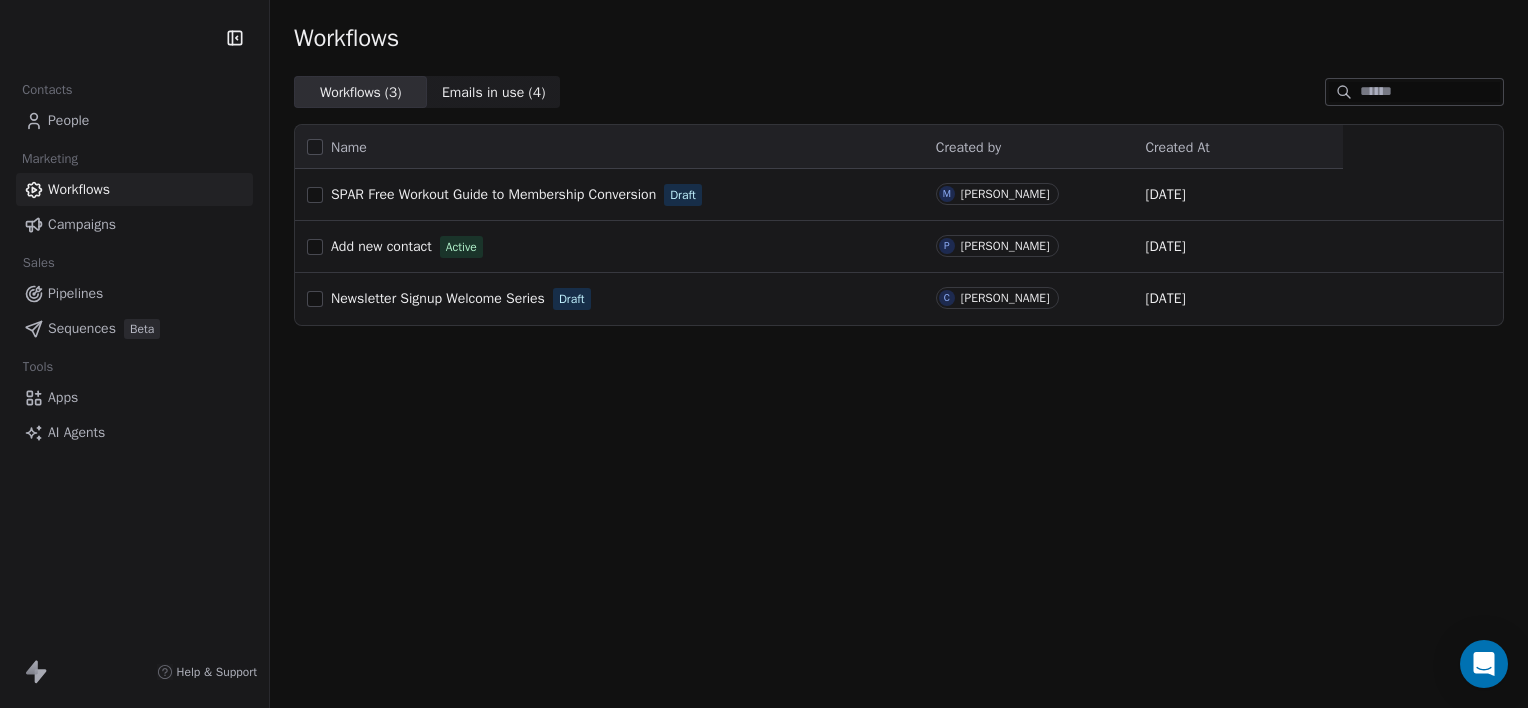 click 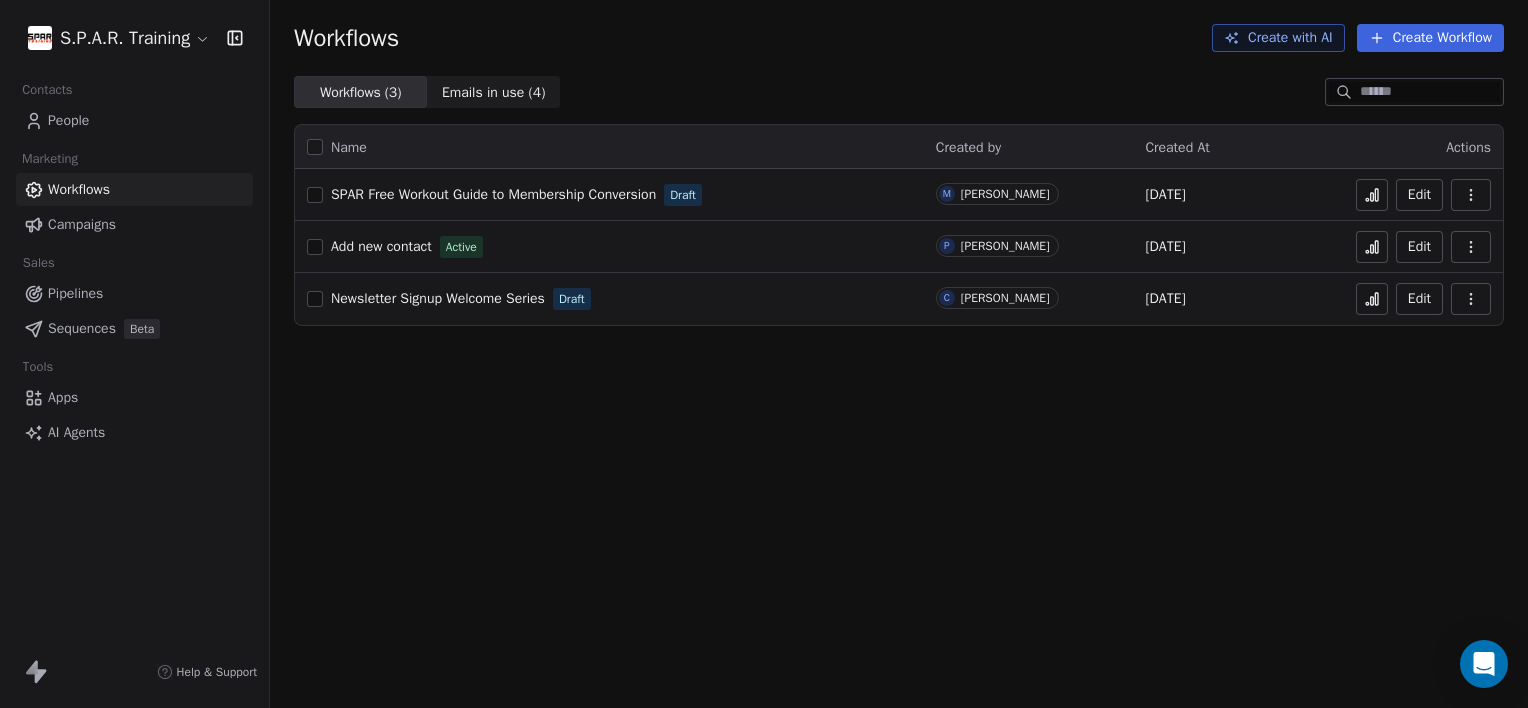 click 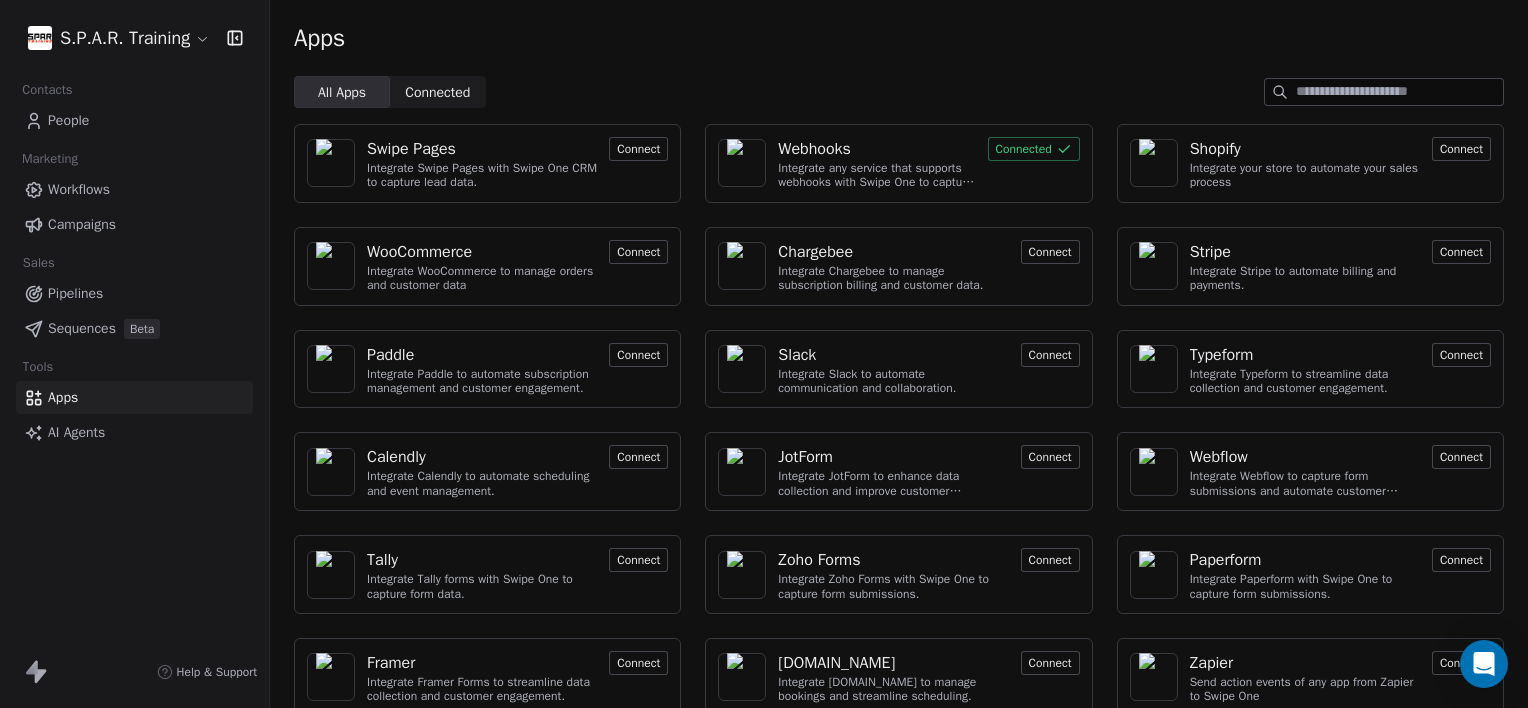 click on "AI Agents" at bounding box center (134, 432) 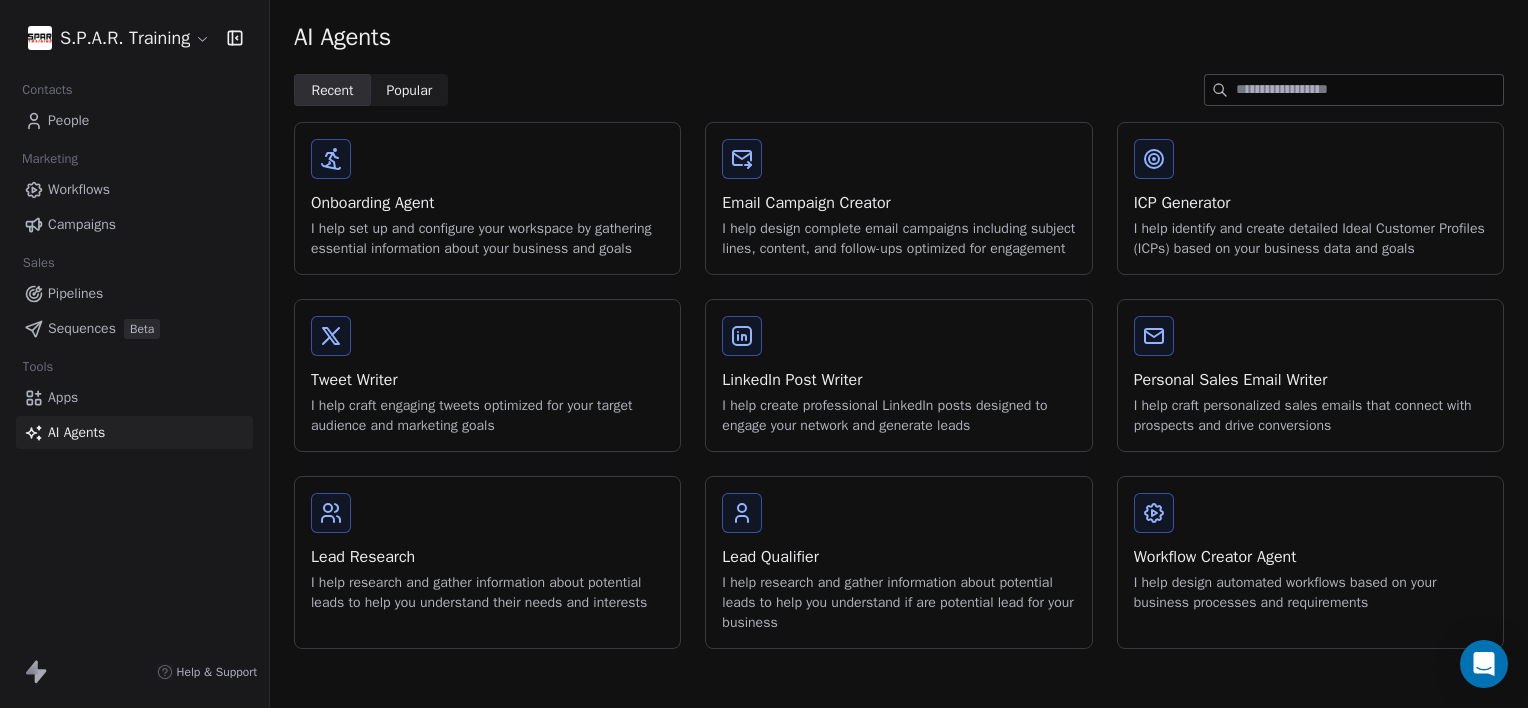 click on "S.P.A.R. Training Contacts People Marketing Workflows Campaigns Sales Pipelines Sequences Beta Tools Apps AI Agents Help & Support AI Agents Recent Recent Popular Popular Onboarding Agent I help set up and configure your workspace by gathering essential information about your business and goals Email Campaign Creator I help design complete email campaigns including subject lines, content, and follow-ups optimized for engagement ICP Generator I help identify and create detailed Ideal Customer Profiles (ICPs) based on your business data and goals Tweet Writer I help craft engaging tweets optimized for your target audience and marketing goals LinkedIn Post Writer I help create professional LinkedIn posts designed to engage your network and generate leads Personal Sales Email Writer I help craft personalized sales emails that connect with prospects and drive conversions Lead Research I help research and gather information about potential leads to help you understand their needs and interests Lead Qualifier" at bounding box center (764, 367) 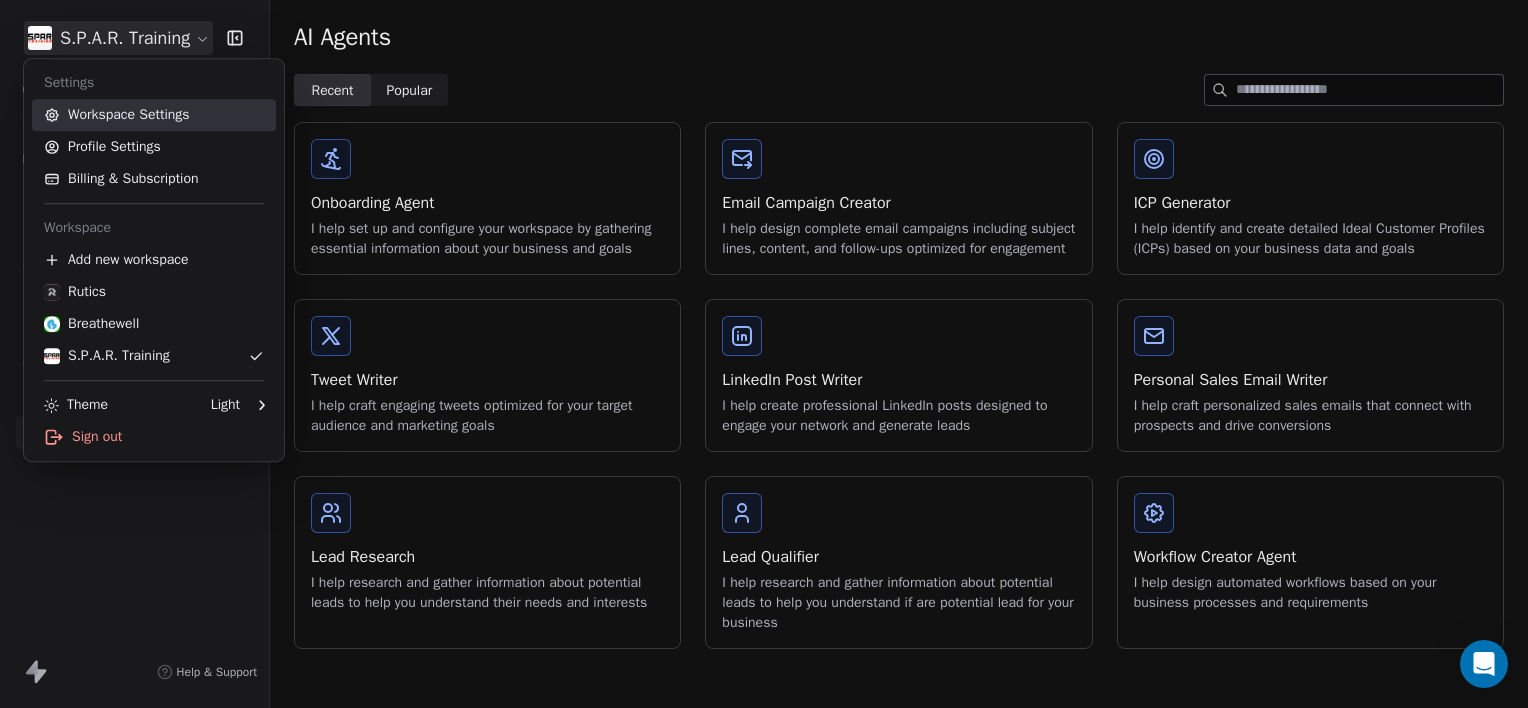 click on "Workspace Settings" at bounding box center [154, 115] 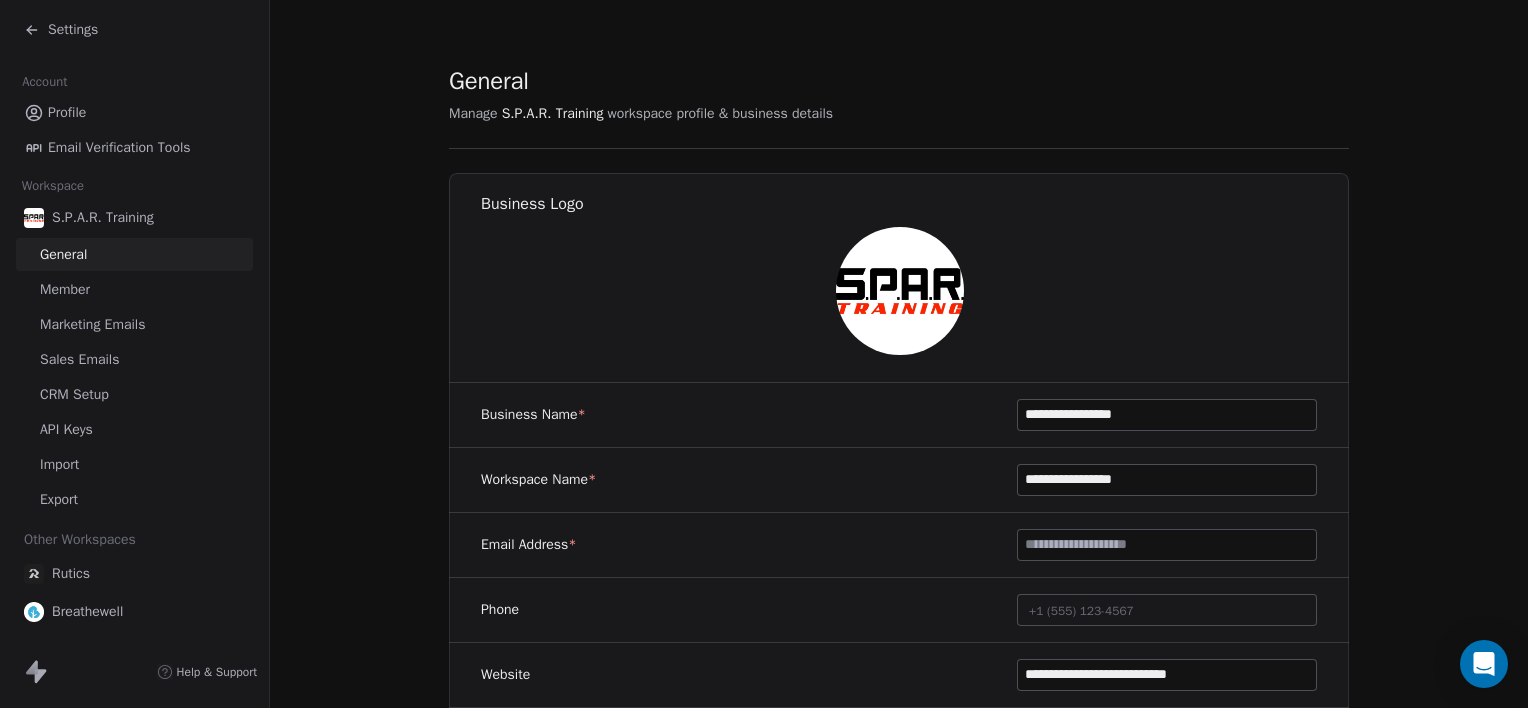 click on "Email Verification Tools" at bounding box center [119, 147] 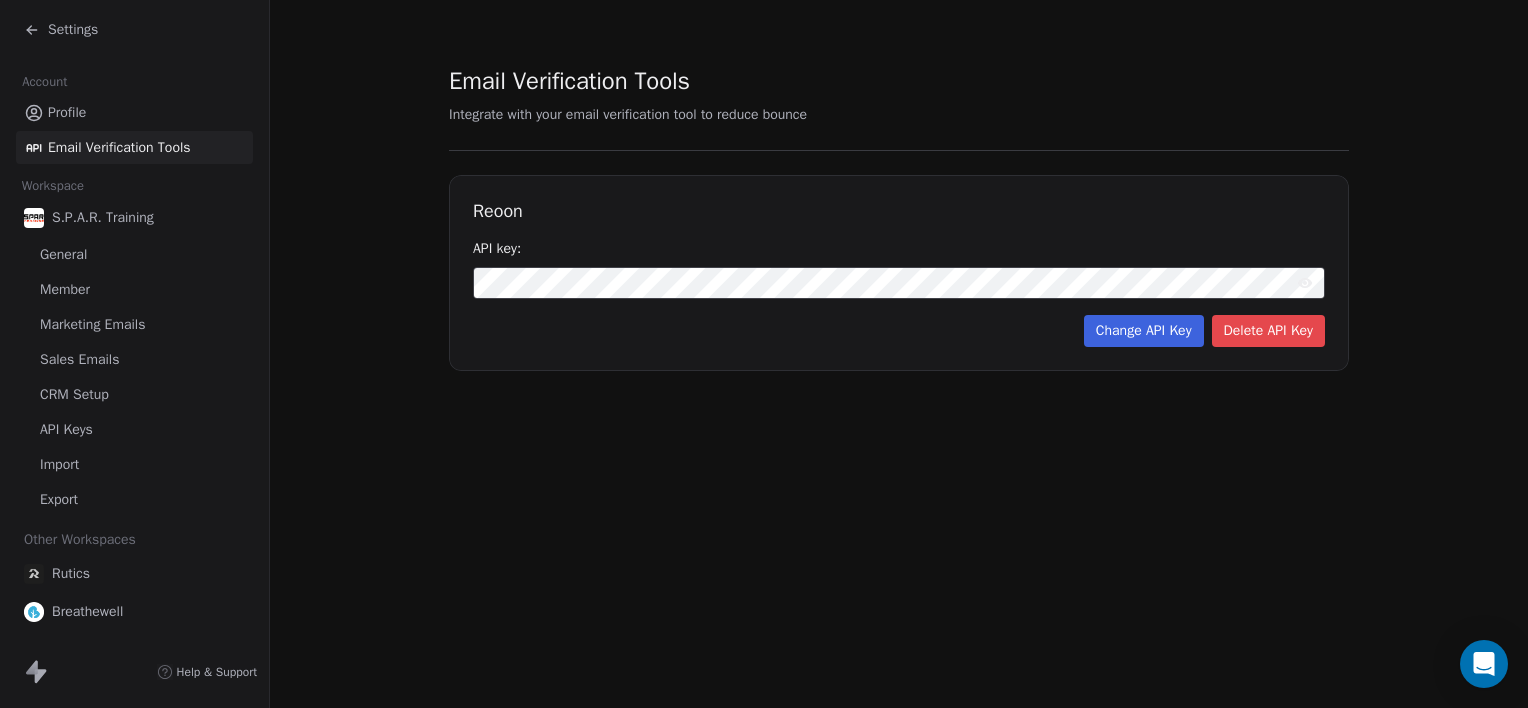 click on "Profile" at bounding box center [67, 112] 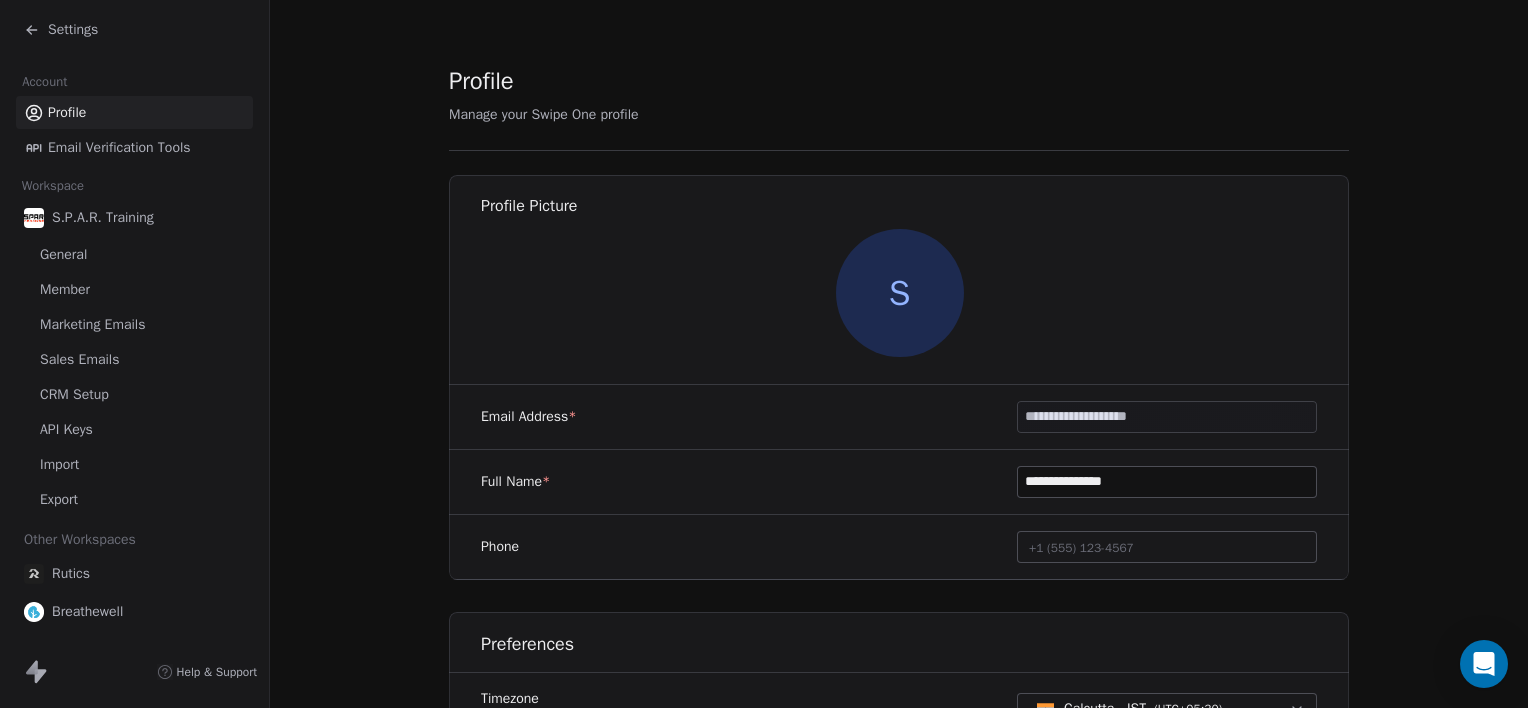 scroll, scrollTop: 132, scrollLeft: 0, axis: vertical 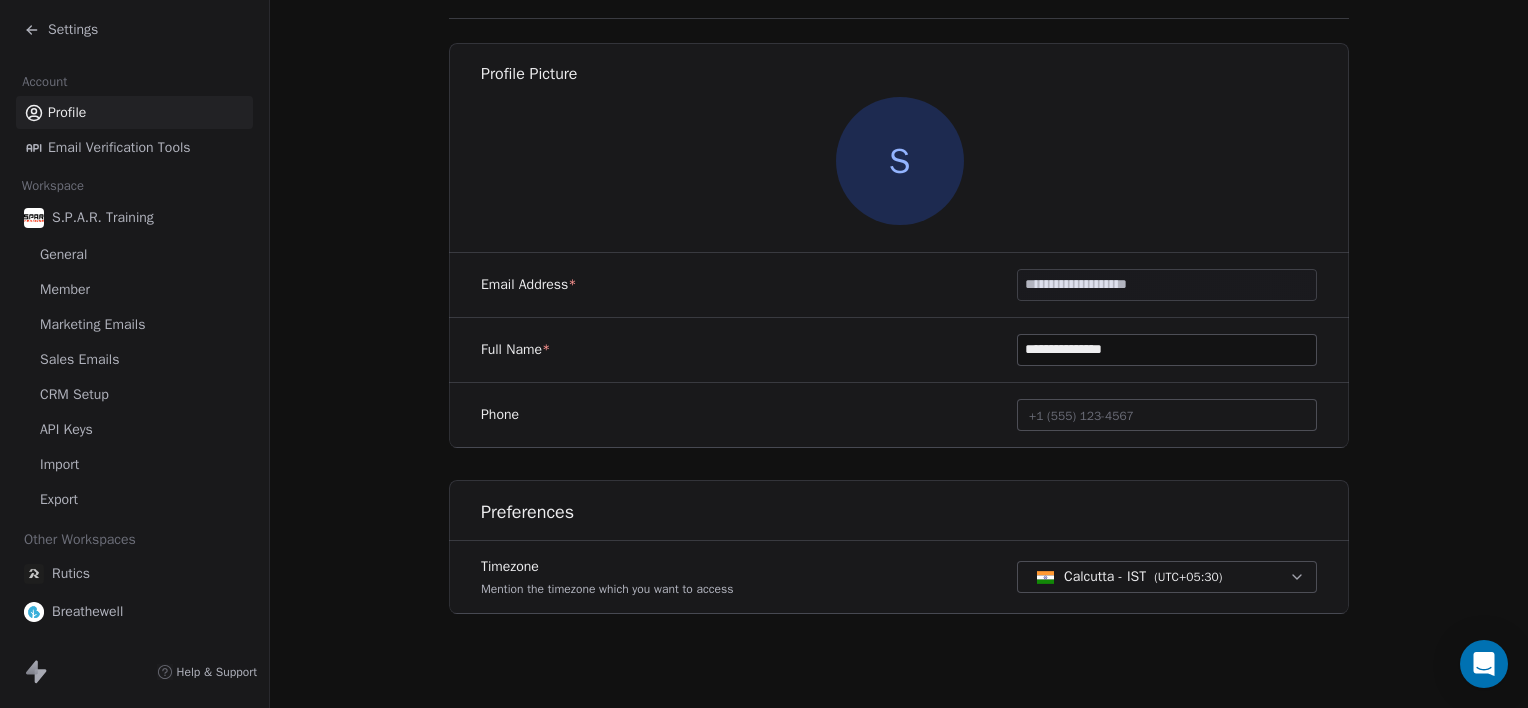 click on "S.P.A.R. Training" at bounding box center [134, 218] 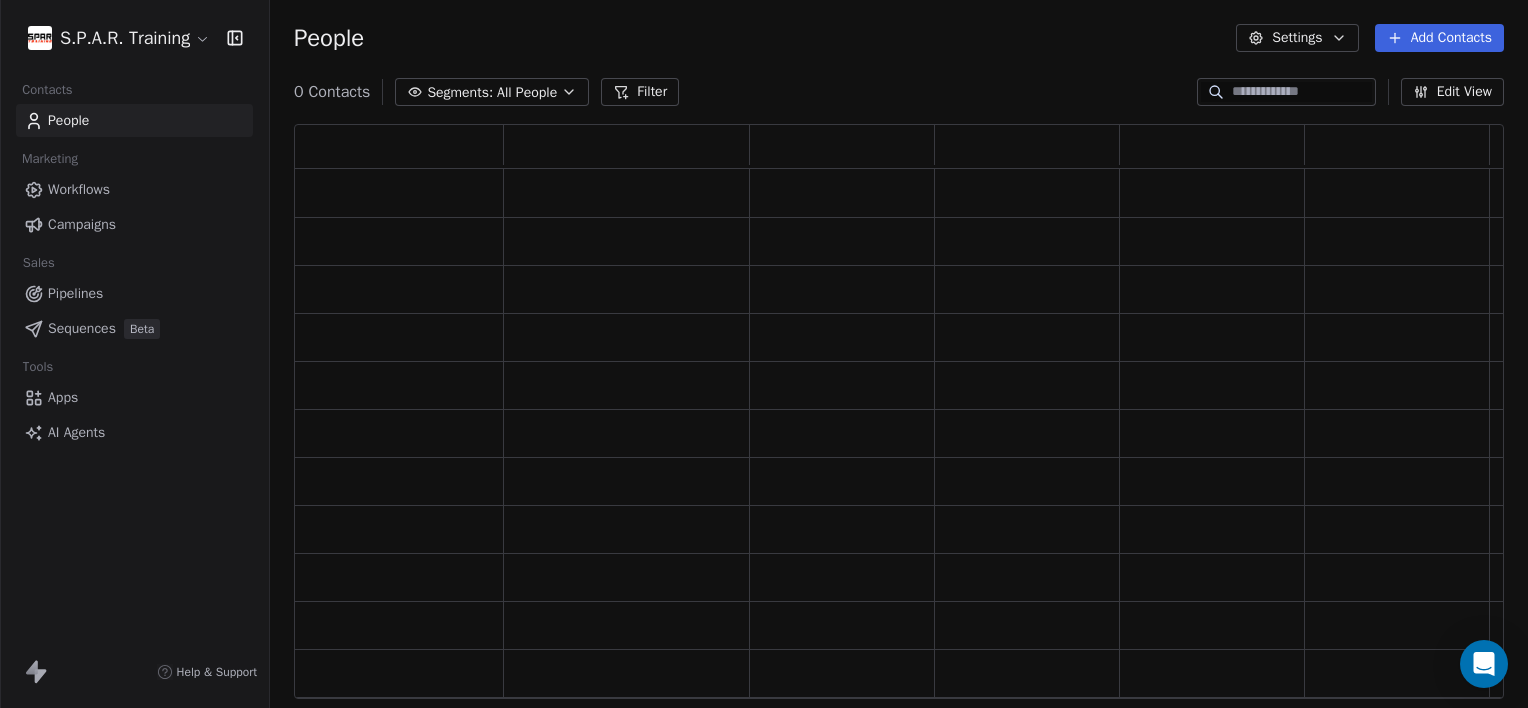 scroll, scrollTop: 16, scrollLeft: 16, axis: both 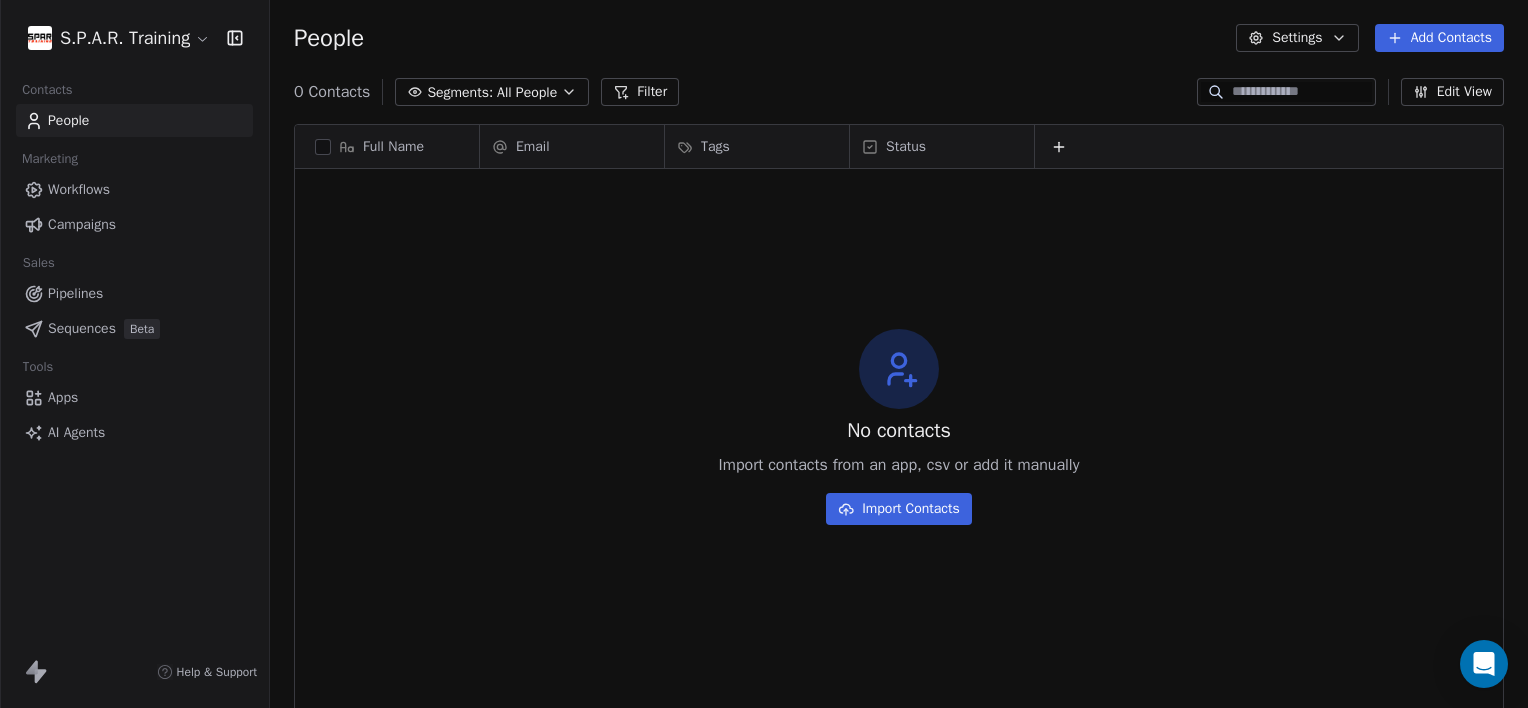 click on "Workflows" at bounding box center (79, 189) 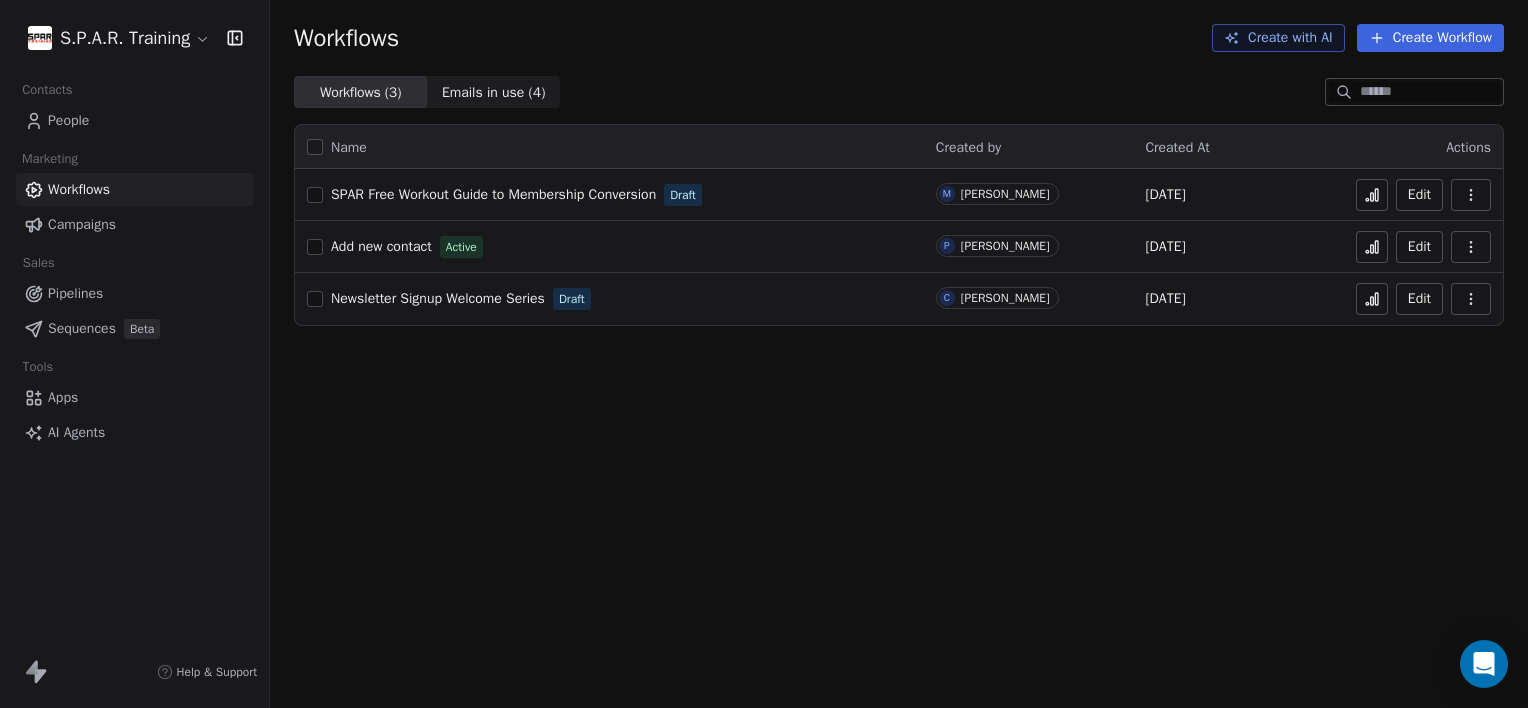 click on "Add new contact" at bounding box center (381, 246) 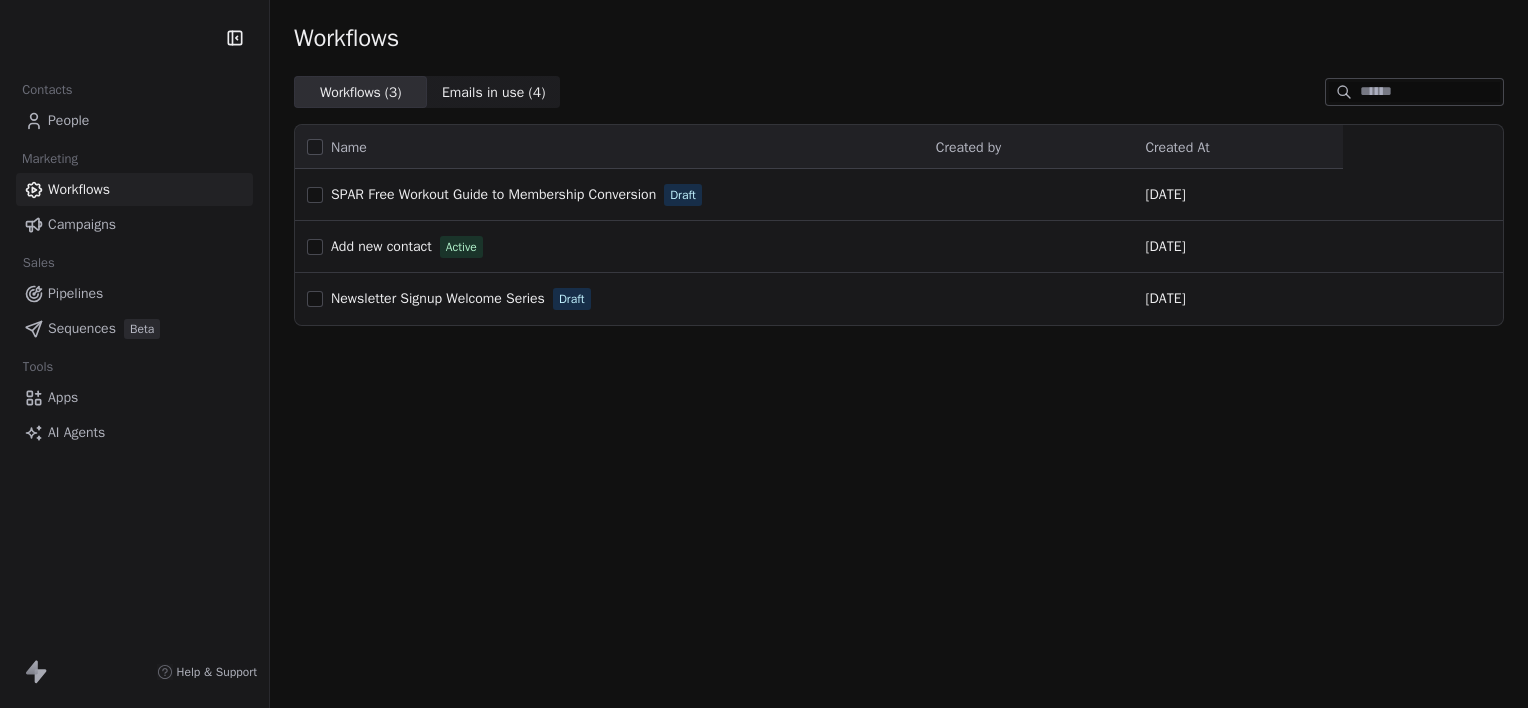 scroll, scrollTop: 0, scrollLeft: 0, axis: both 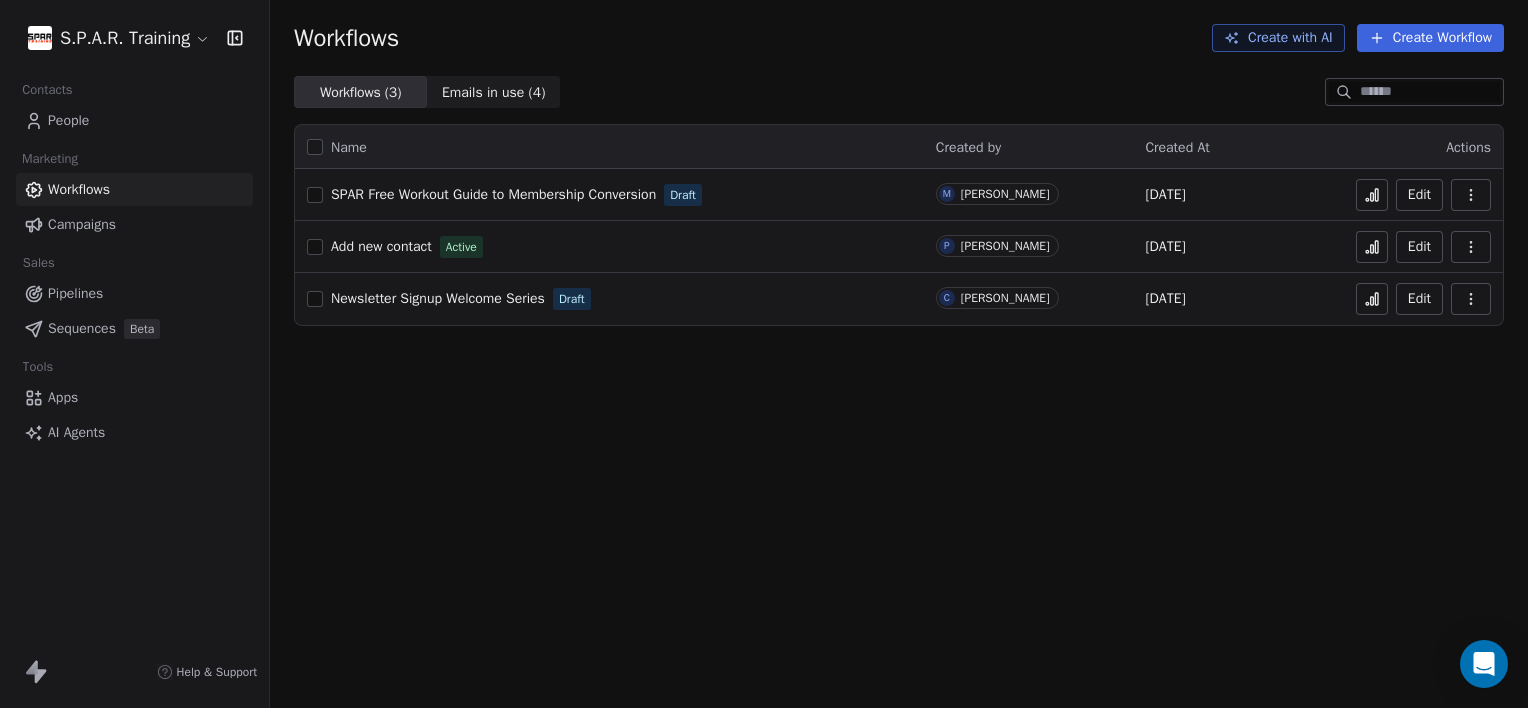 click on "SPAR Free Workout Guide to Membership Conversion" at bounding box center [493, 194] 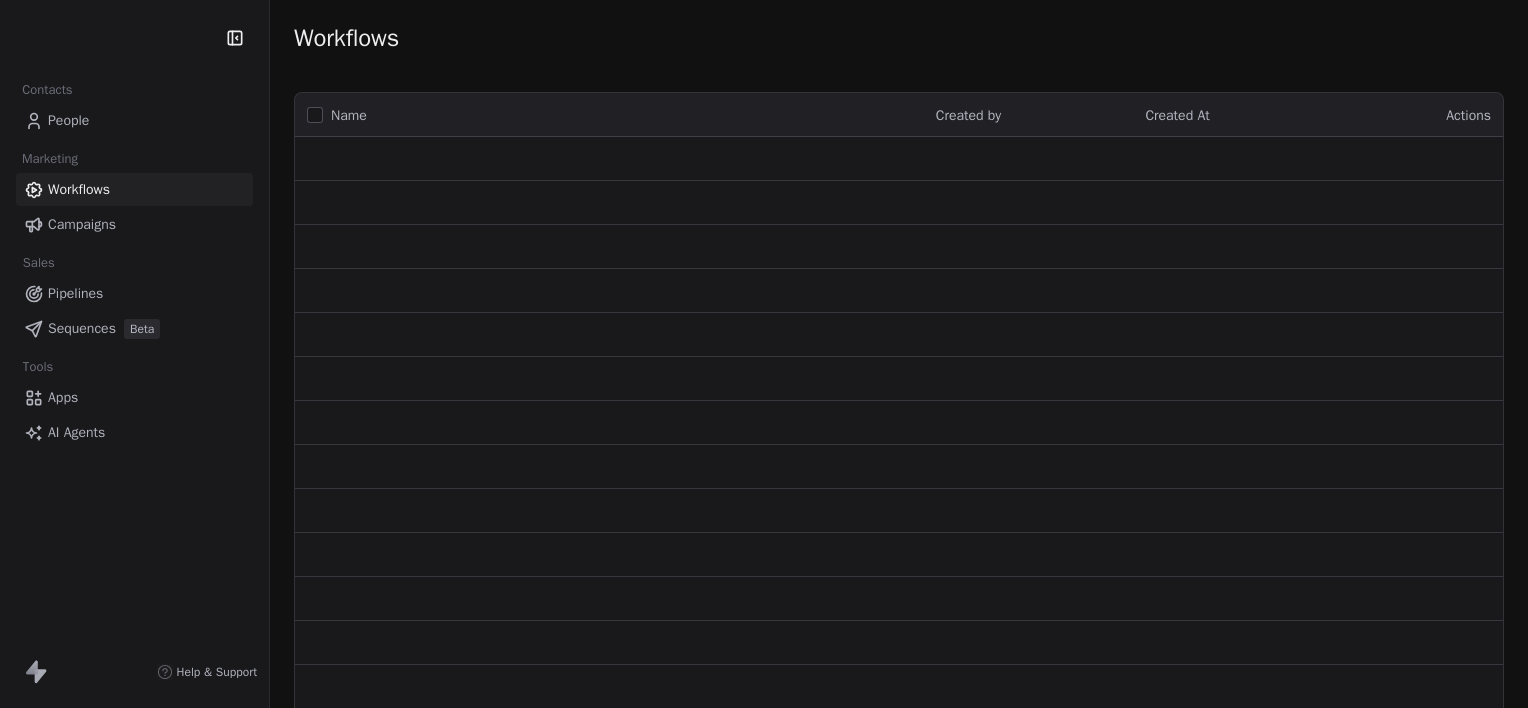 scroll, scrollTop: 0, scrollLeft: 0, axis: both 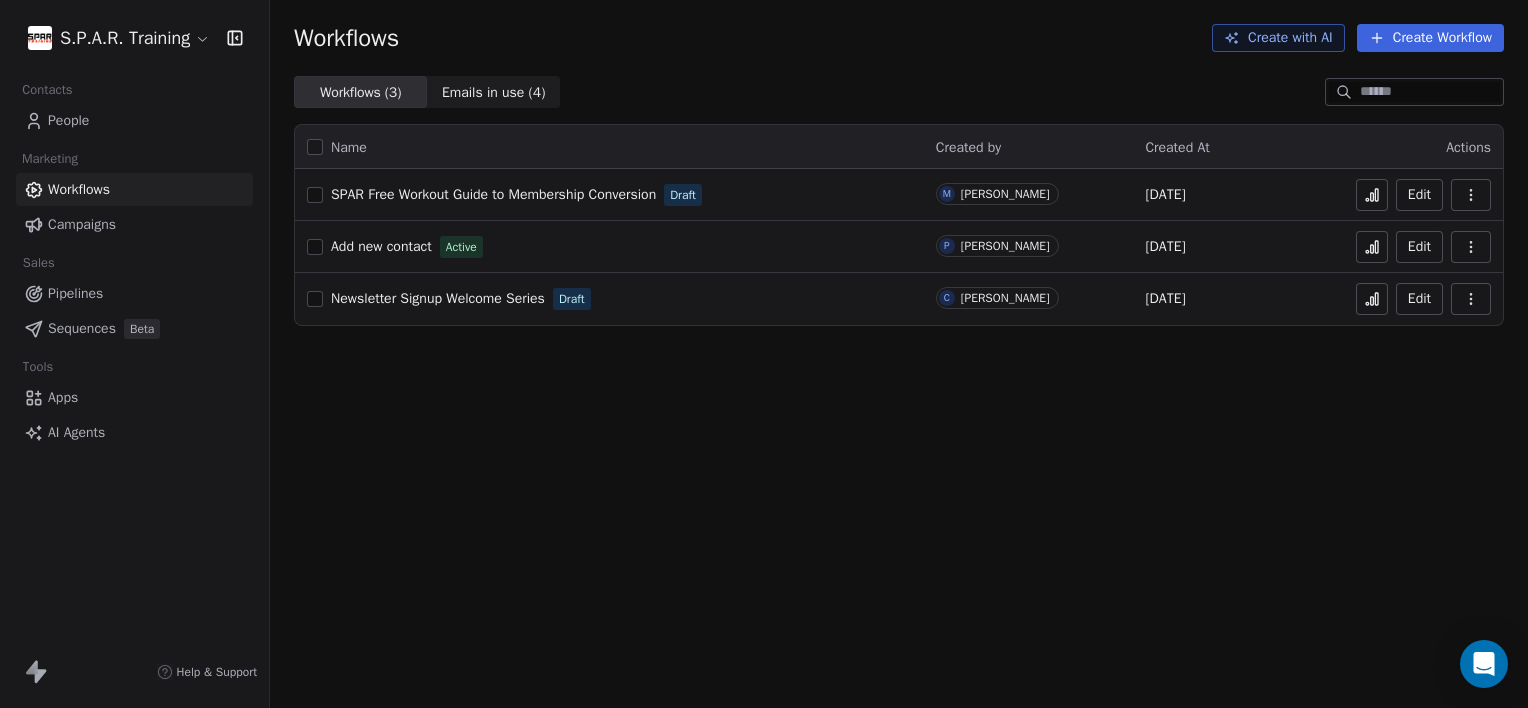 click on "Add new contact" at bounding box center [381, 246] 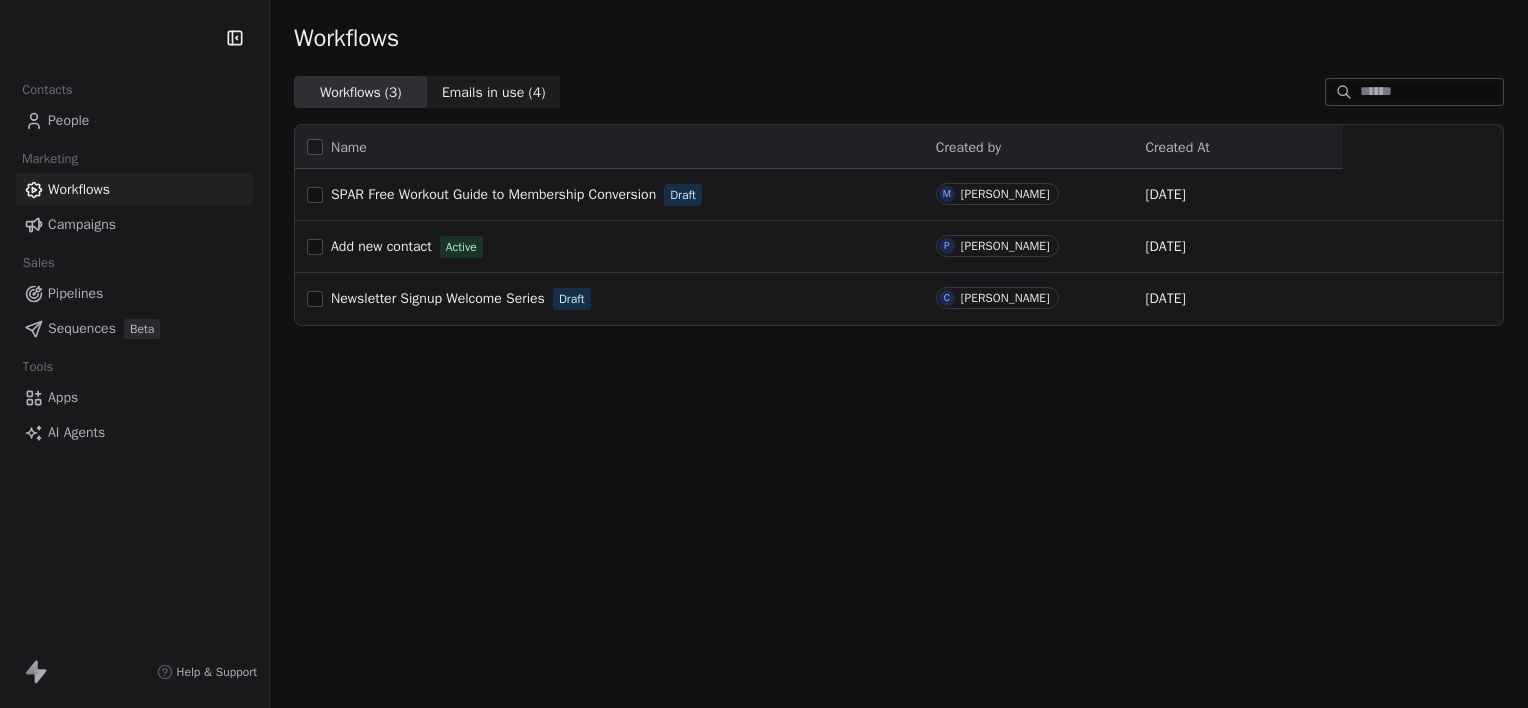 scroll, scrollTop: 0, scrollLeft: 0, axis: both 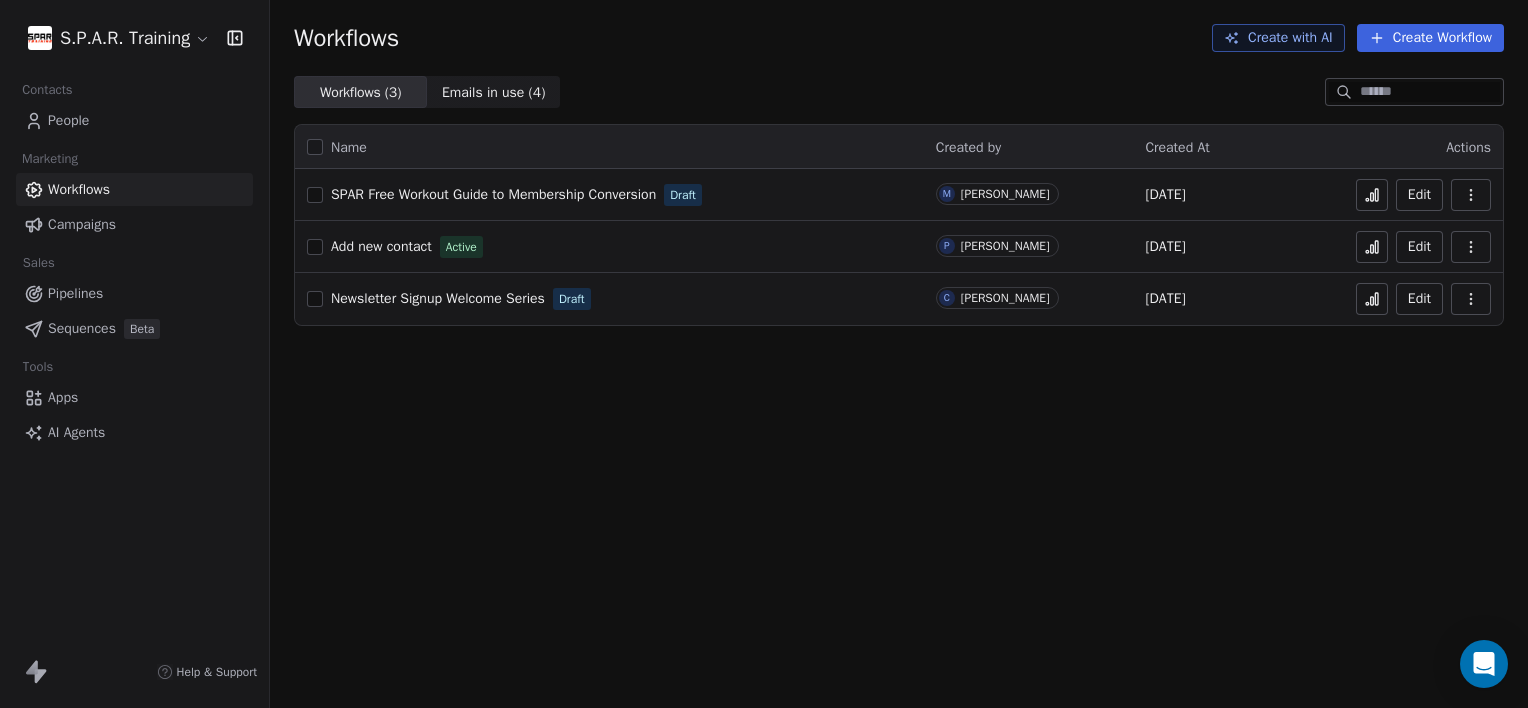 click on "SPAR Free Workout Guide to Membership Conversion" at bounding box center (493, 194) 